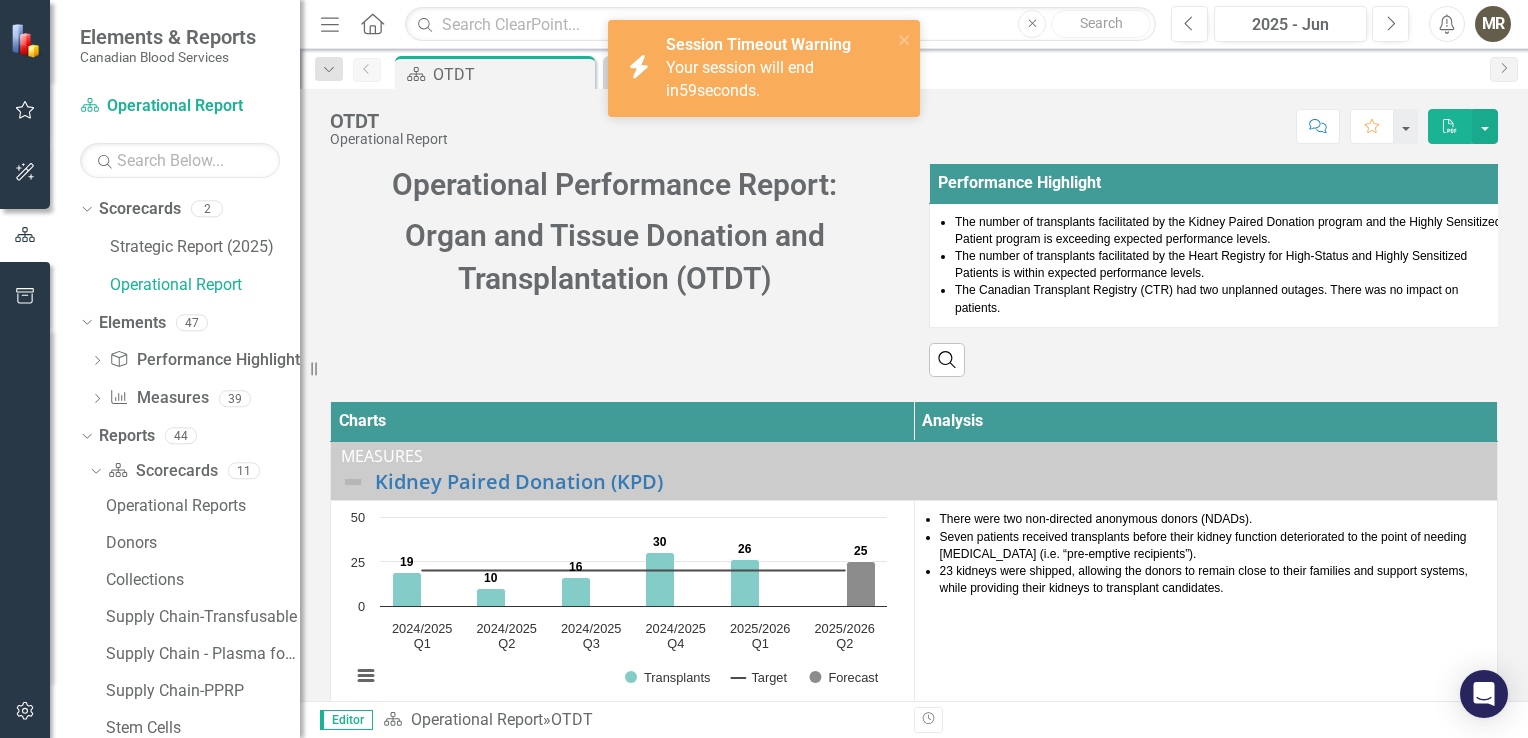 scroll, scrollTop: 0, scrollLeft: 0, axis: both 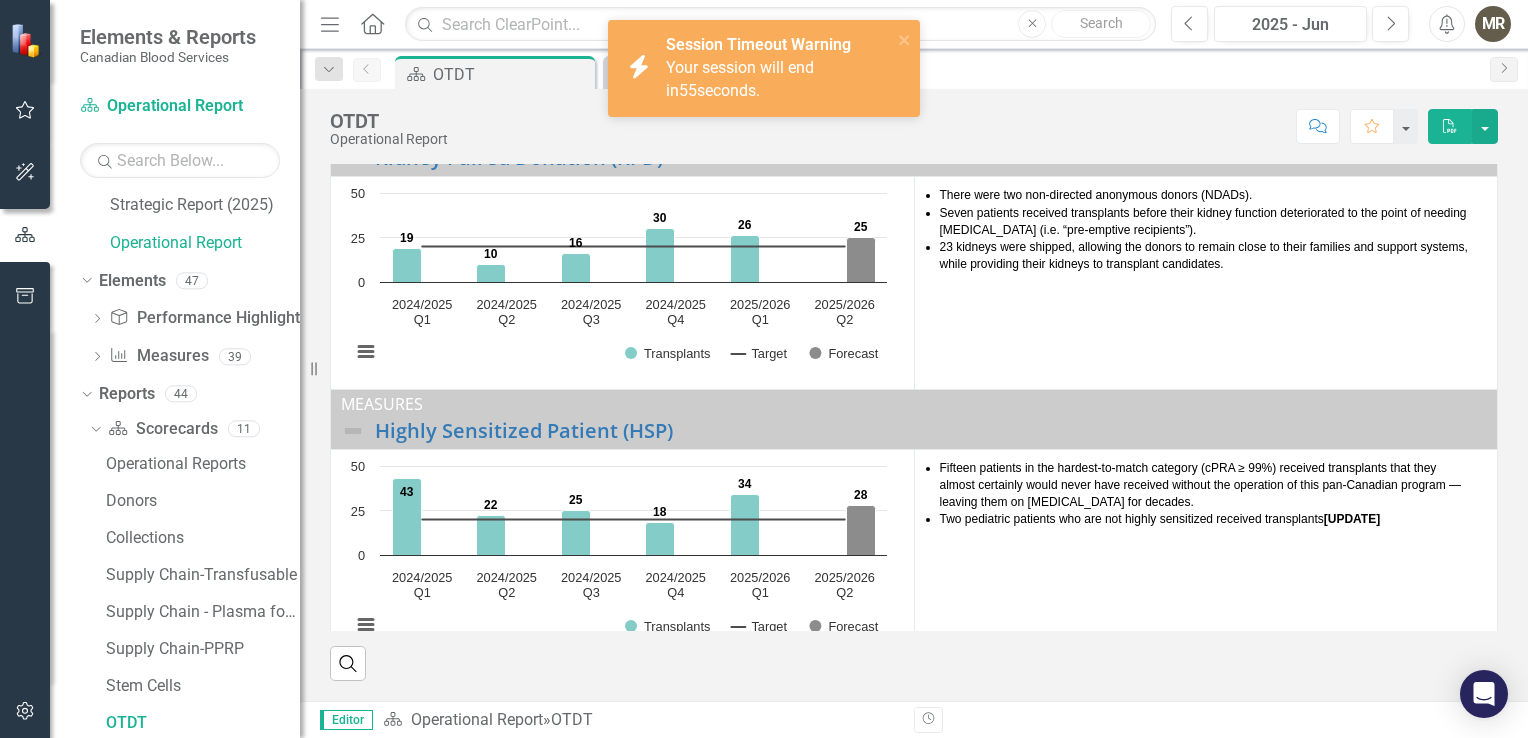 click on "icon.bolt Session Timeout Warning
Your session will end in  55  seconds." at bounding box center (764, 68) 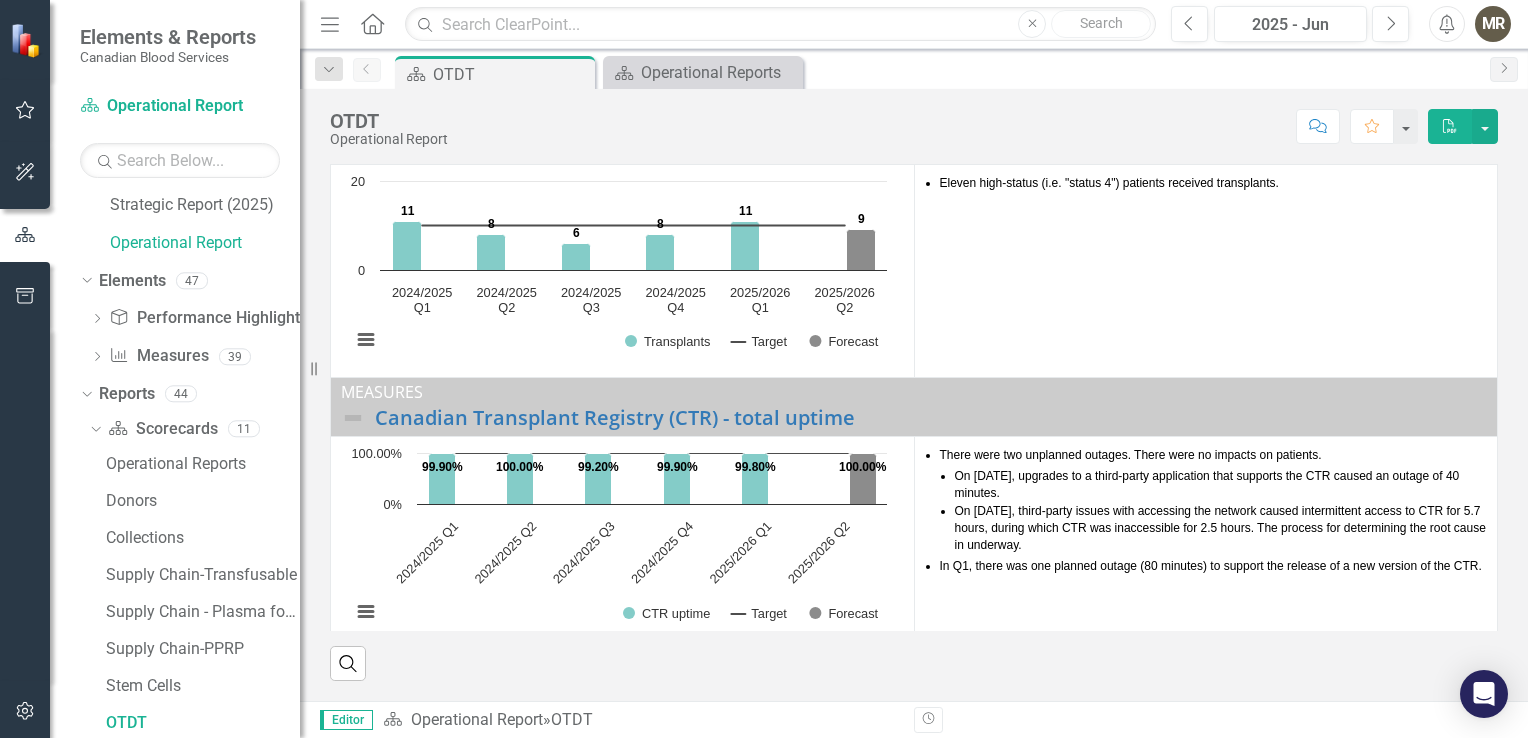 scroll, scrollTop: 589, scrollLeft: 0, axis: vertical 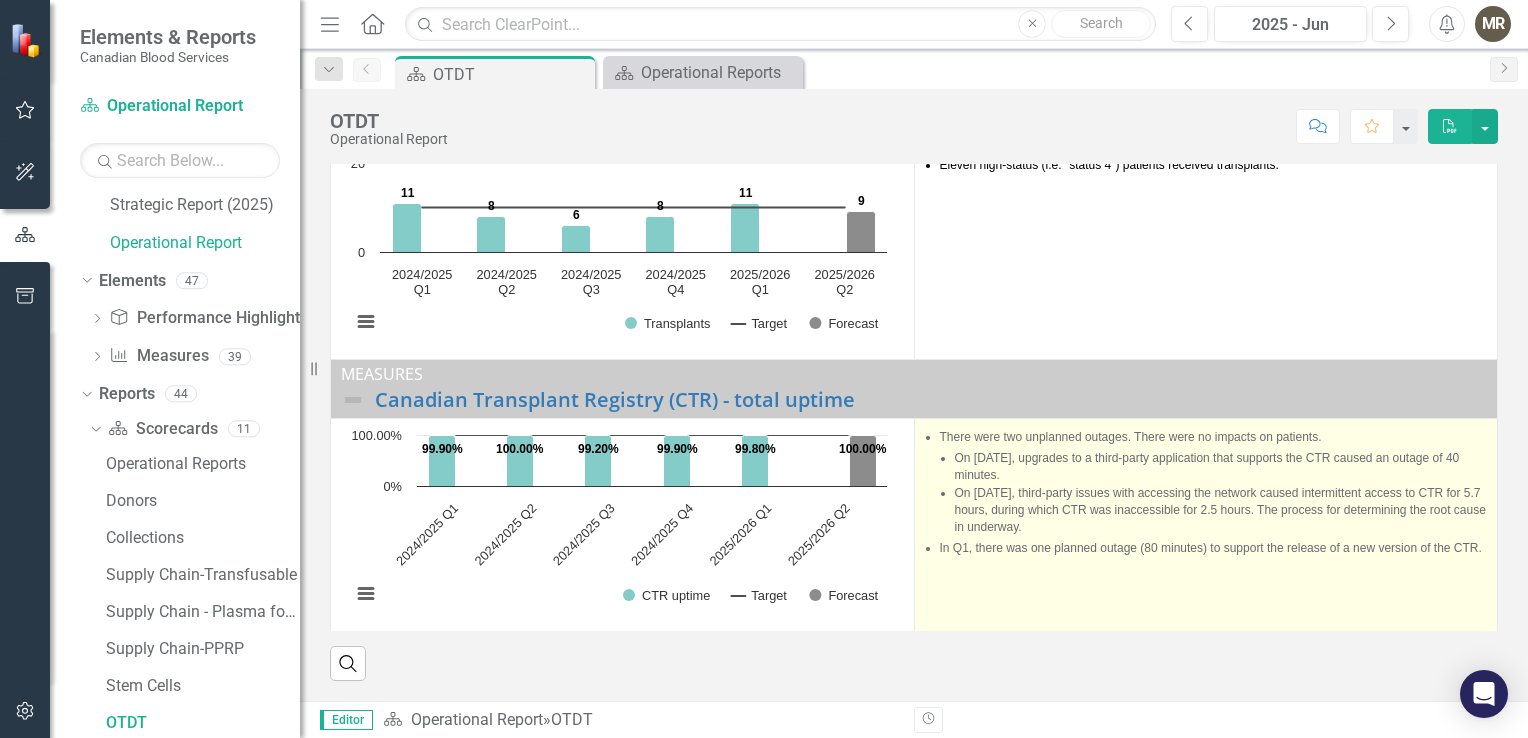 click on "On [DATE], third-party issues with accessing the network caused intermittent access to CTR for 5.7 hours, during which CTR was inaccessible for 2.5 hours. The process for determining the root cause in underway." at bounding box center [1221, 510] 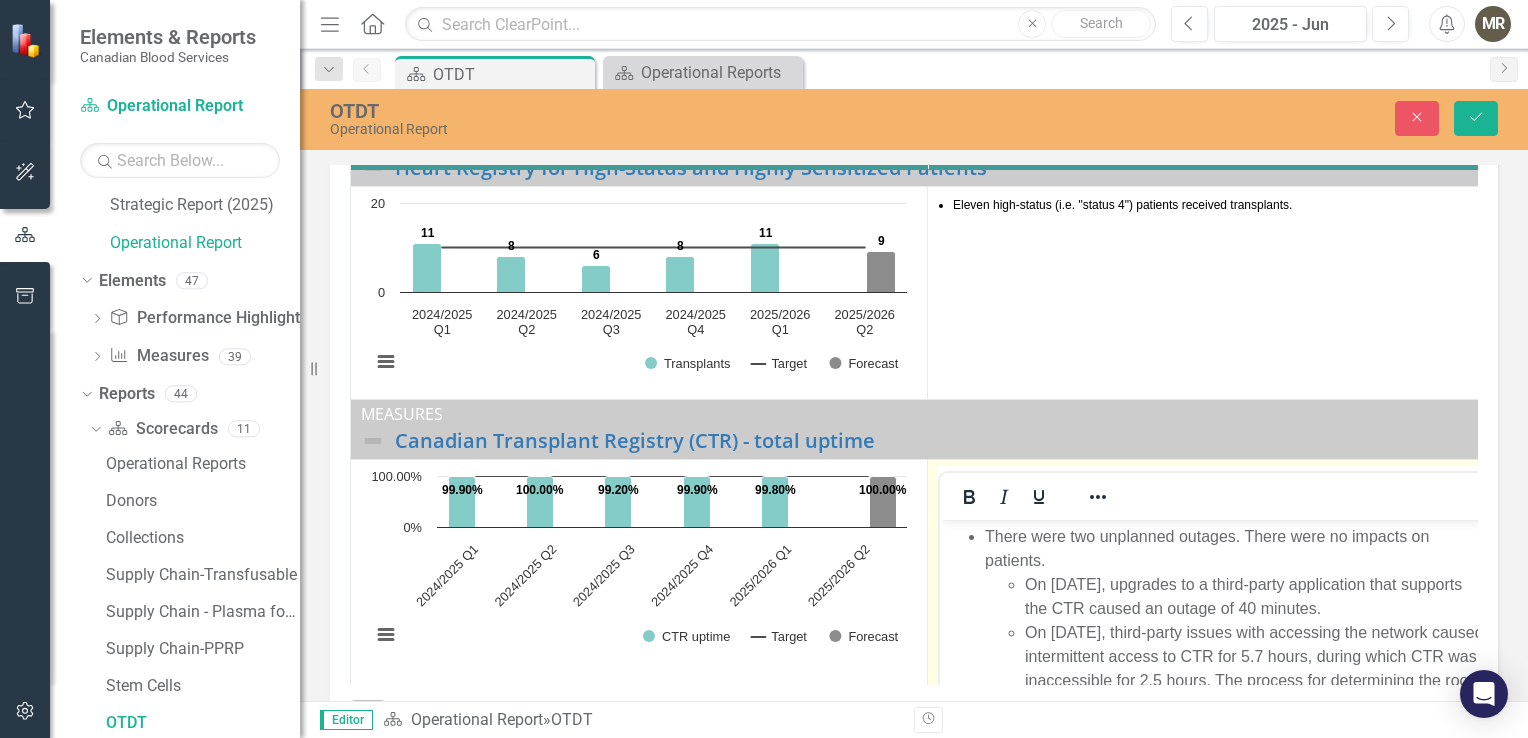 scroll, scrollTop: 0, scrollLeft: 0, axis: both 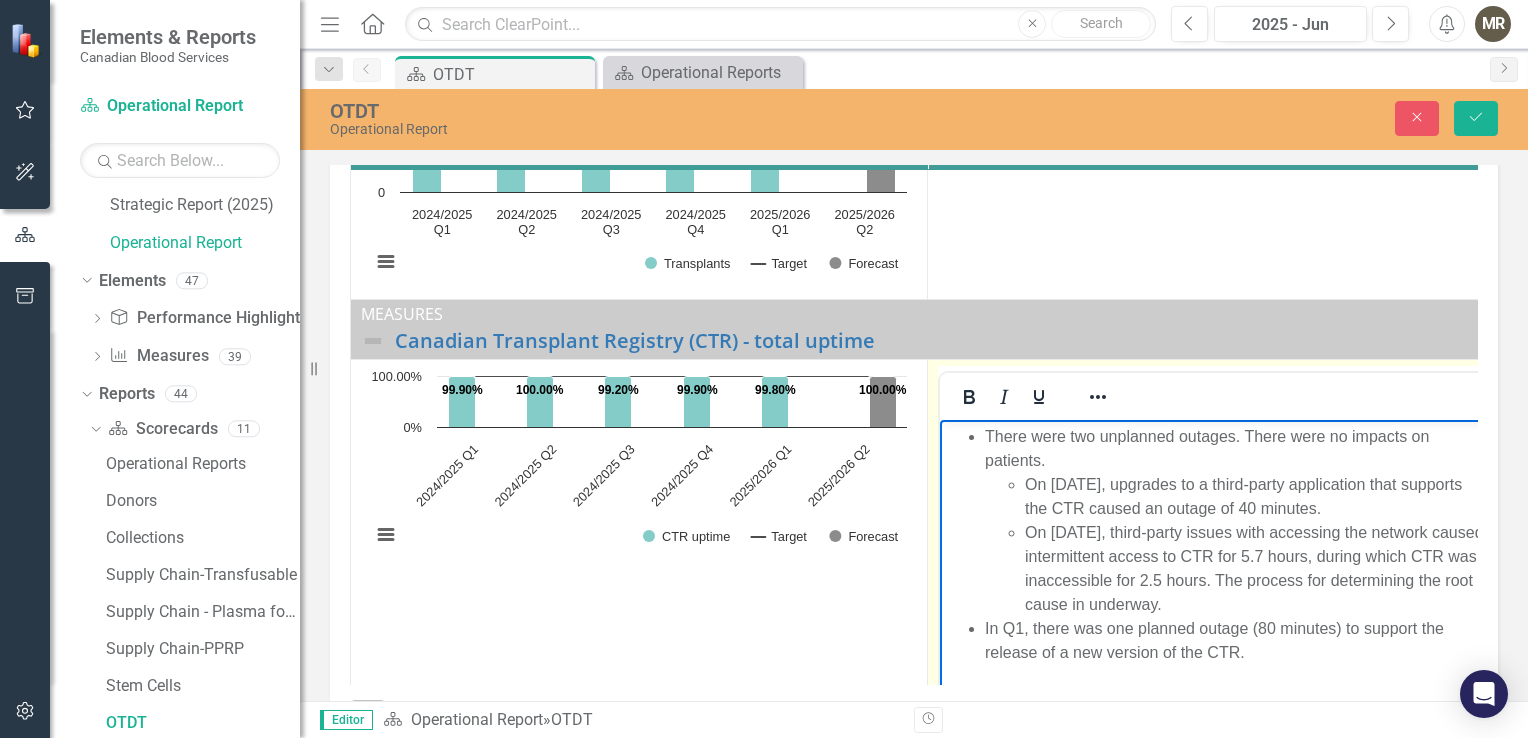click on "On [DATE], third-party issues with accessing the network caused intermittent access to CTR for 5.7 hours, during which CTR was inaccessible for 2.5 hours. The process for determining the root cause in underway." at bounding box center (1256, 568) 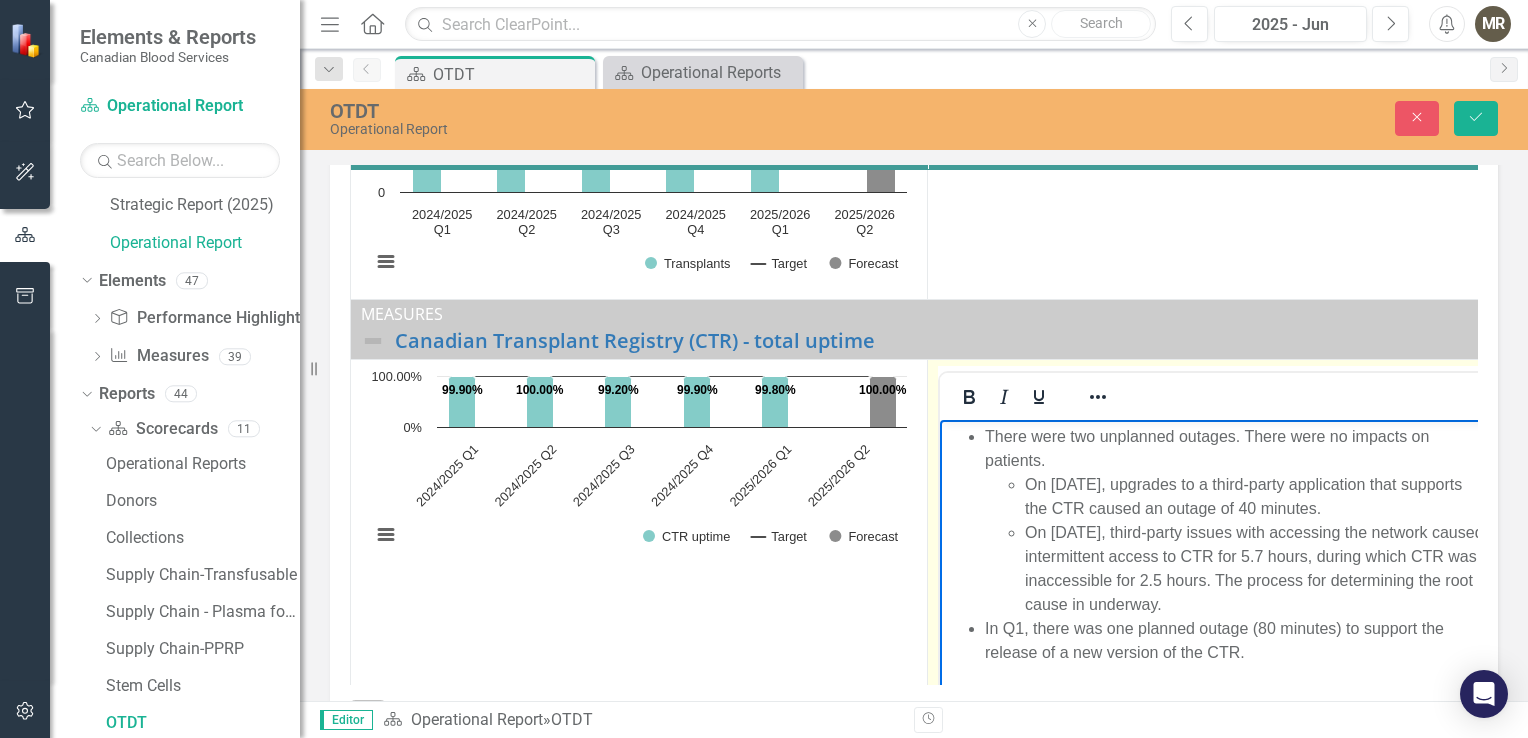 type 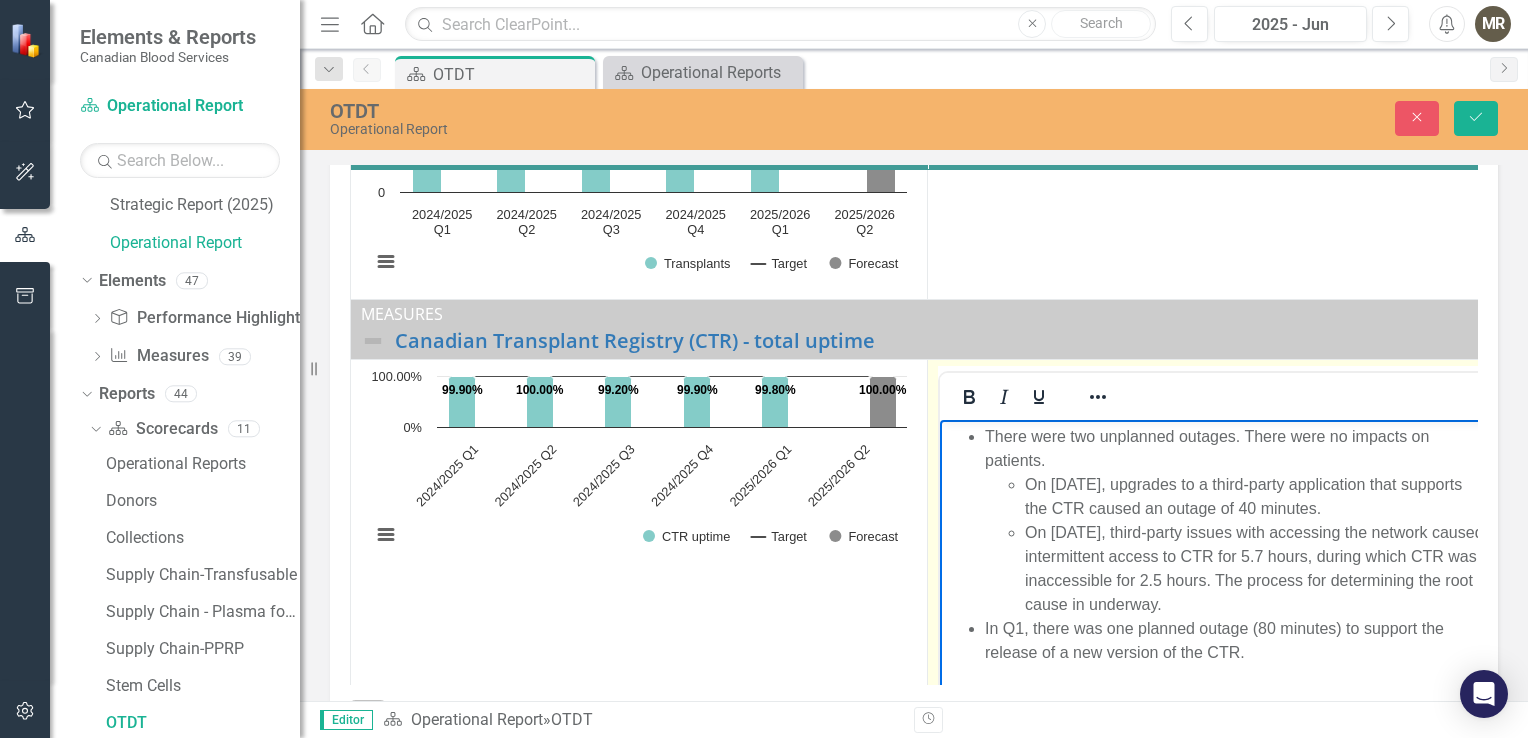 scroll, scrollTop: 319, scrollLeft: 0, axis: vertical 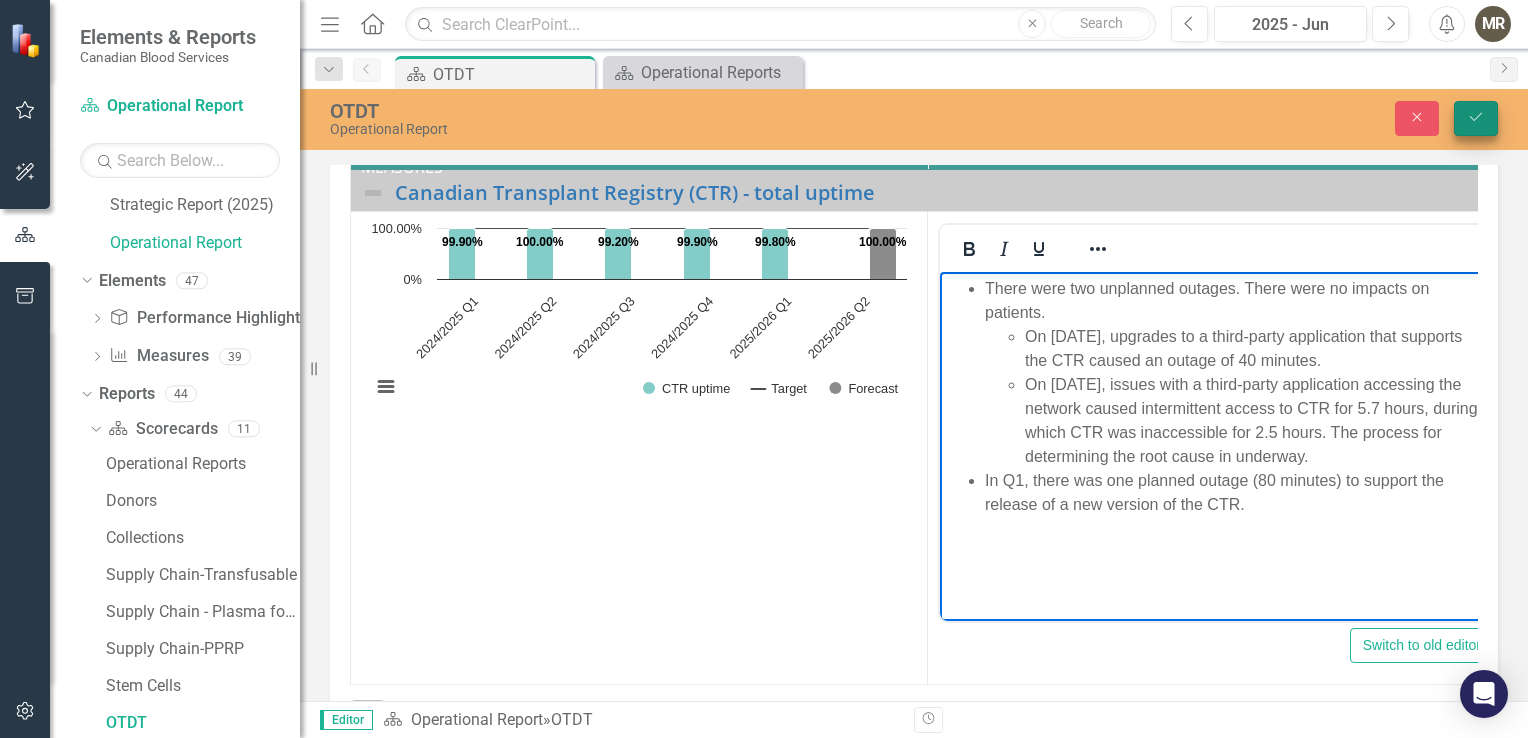 click on "Save" at bounding box center [1476, 118] 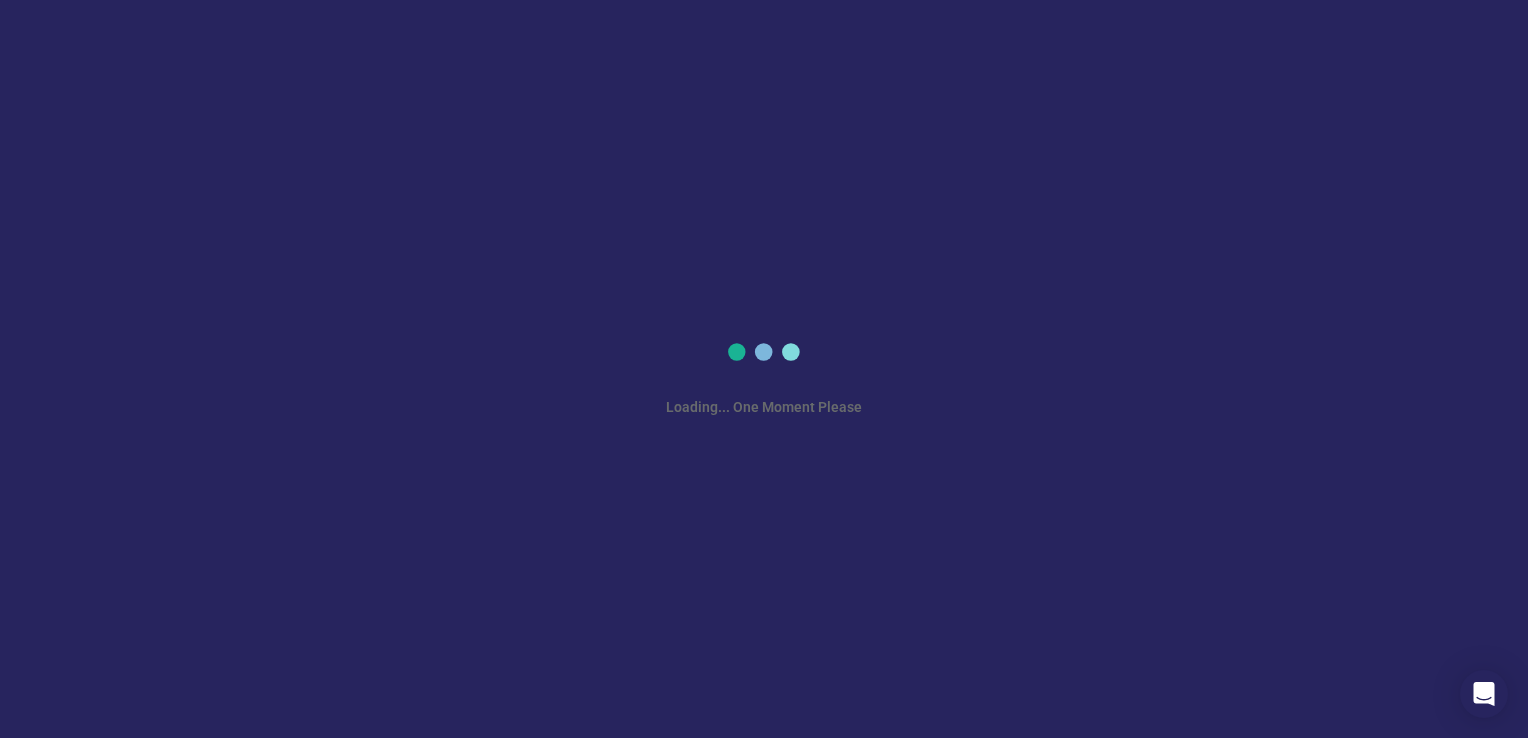 scroll, scrollTop: 0, scrollLeft: 0, axis: both 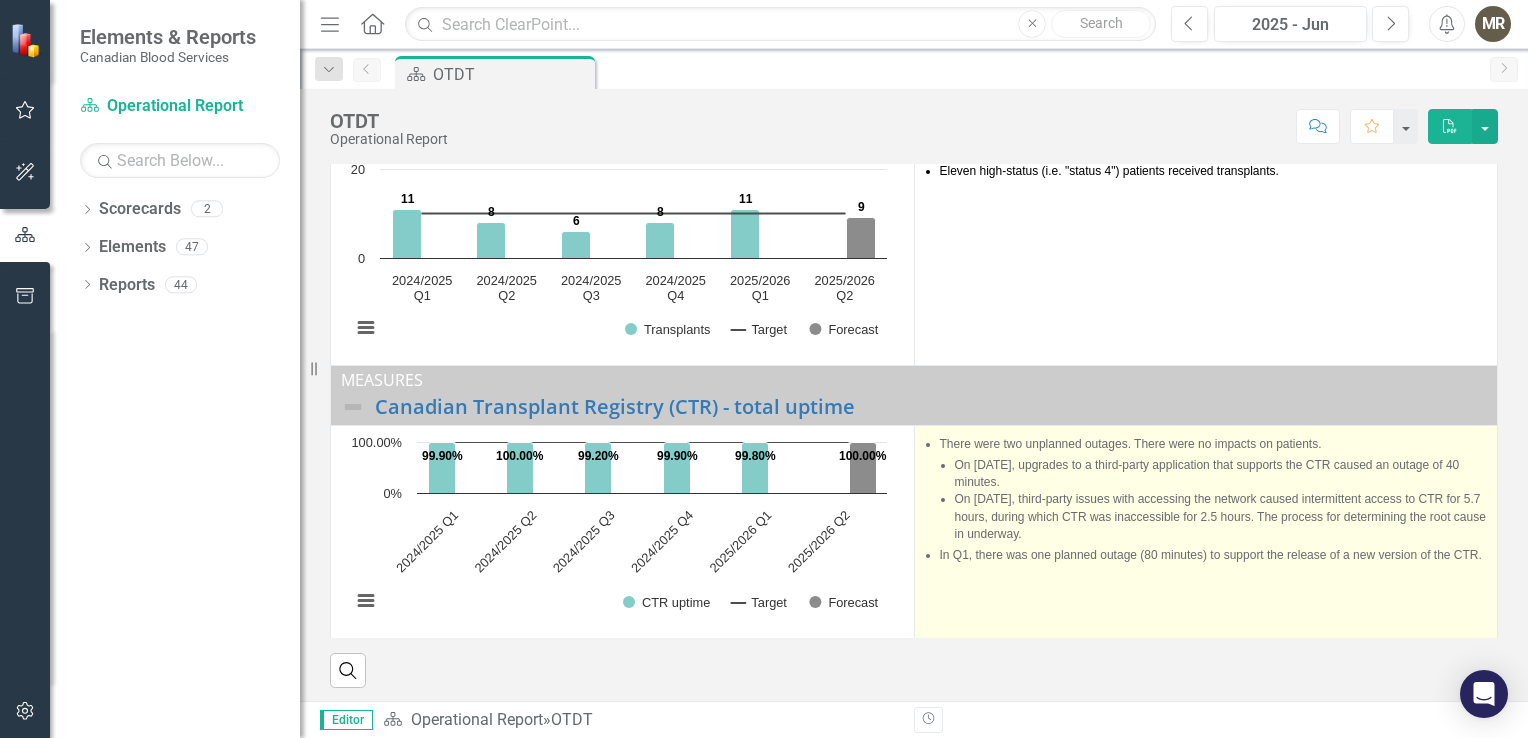 click on "On [DATE], third-party issues with accessing the network caused intermittent access to CTR for 5.7 hours, during which CTR was inaccessible for 2.5 hours. The process for determining the root cause in underway." at bounding box center (1221, 516) 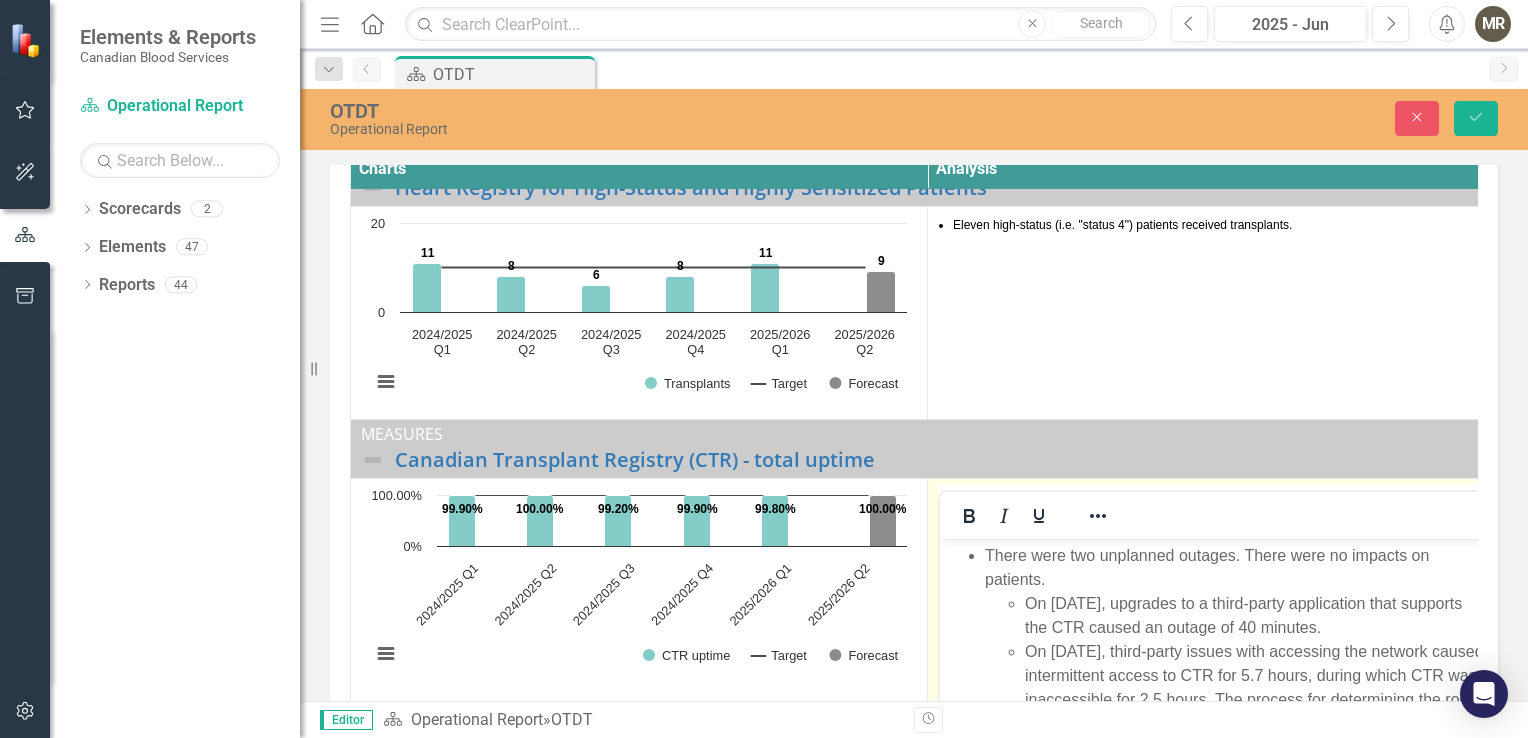 scroll, scrollTop: 0, scrollLeft: 0, axis: both 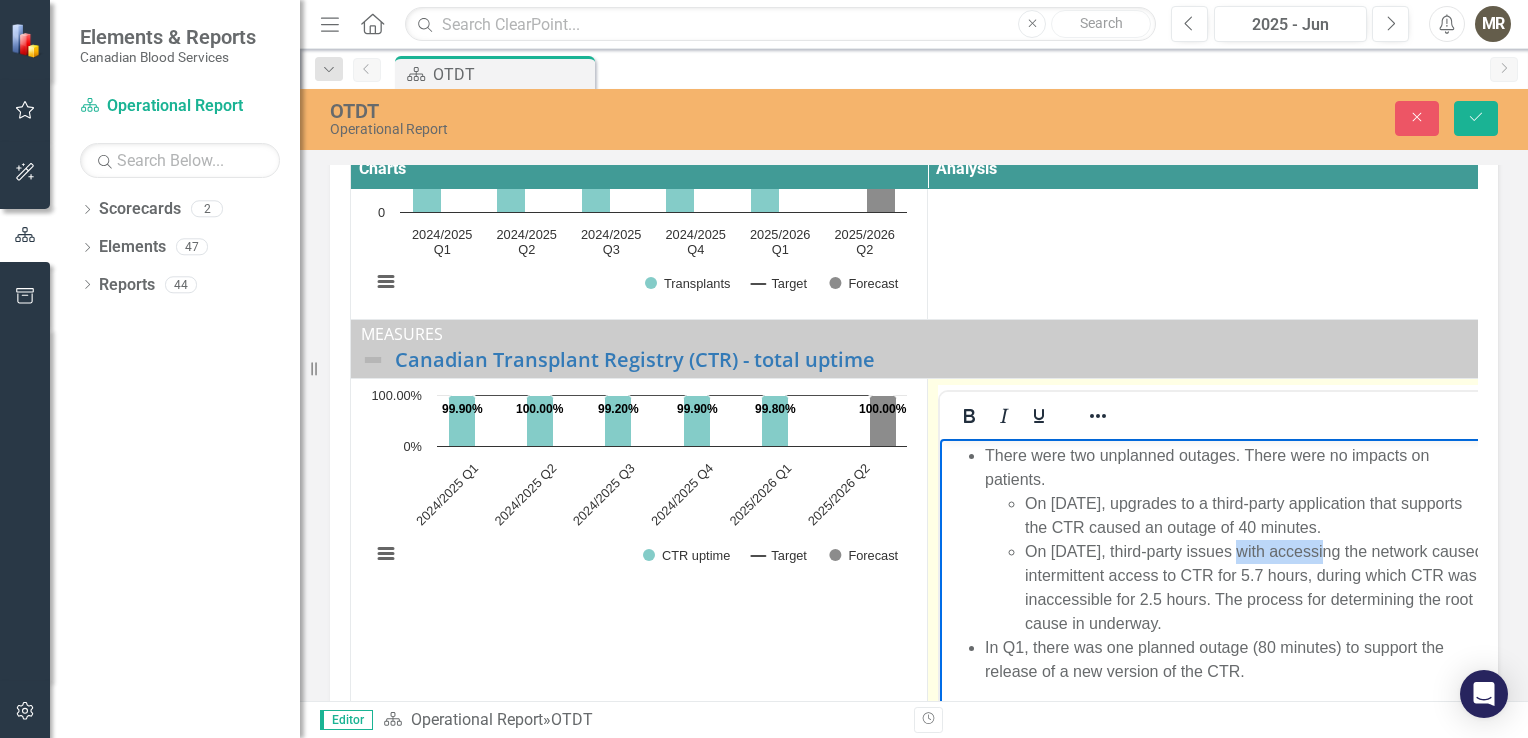 drag, startPoint x: 1310, startPoint y: 552, endPoint x: 1230, endPoint y: 544, distance: 80.399 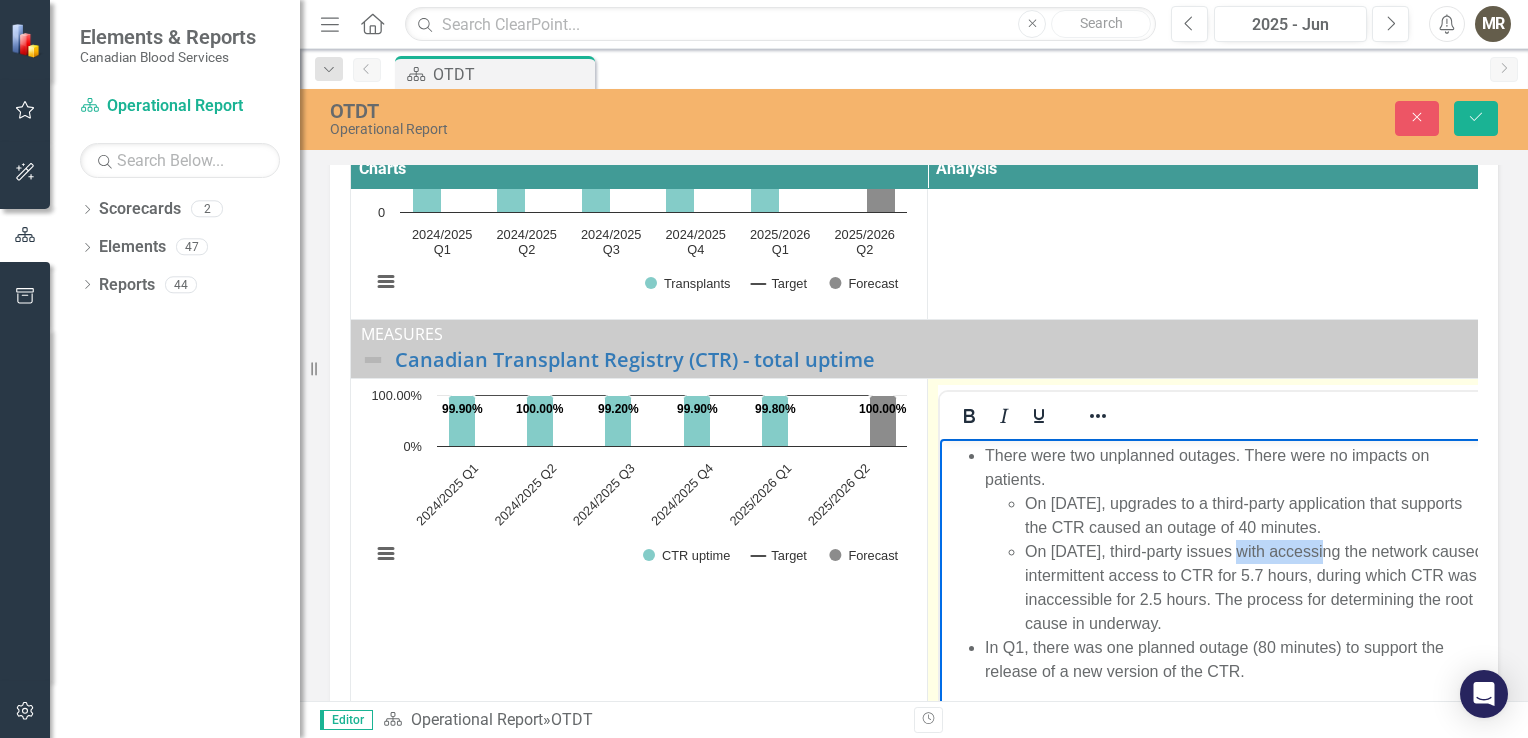 click on "On [DATE], third-party issues with accessing the network caused intermittent access to CTR for 5.7 hours, during which CTR was inaccessible for 2.5 hours. The process for determining the root cause in underway." at bounding box center [1256, 588] 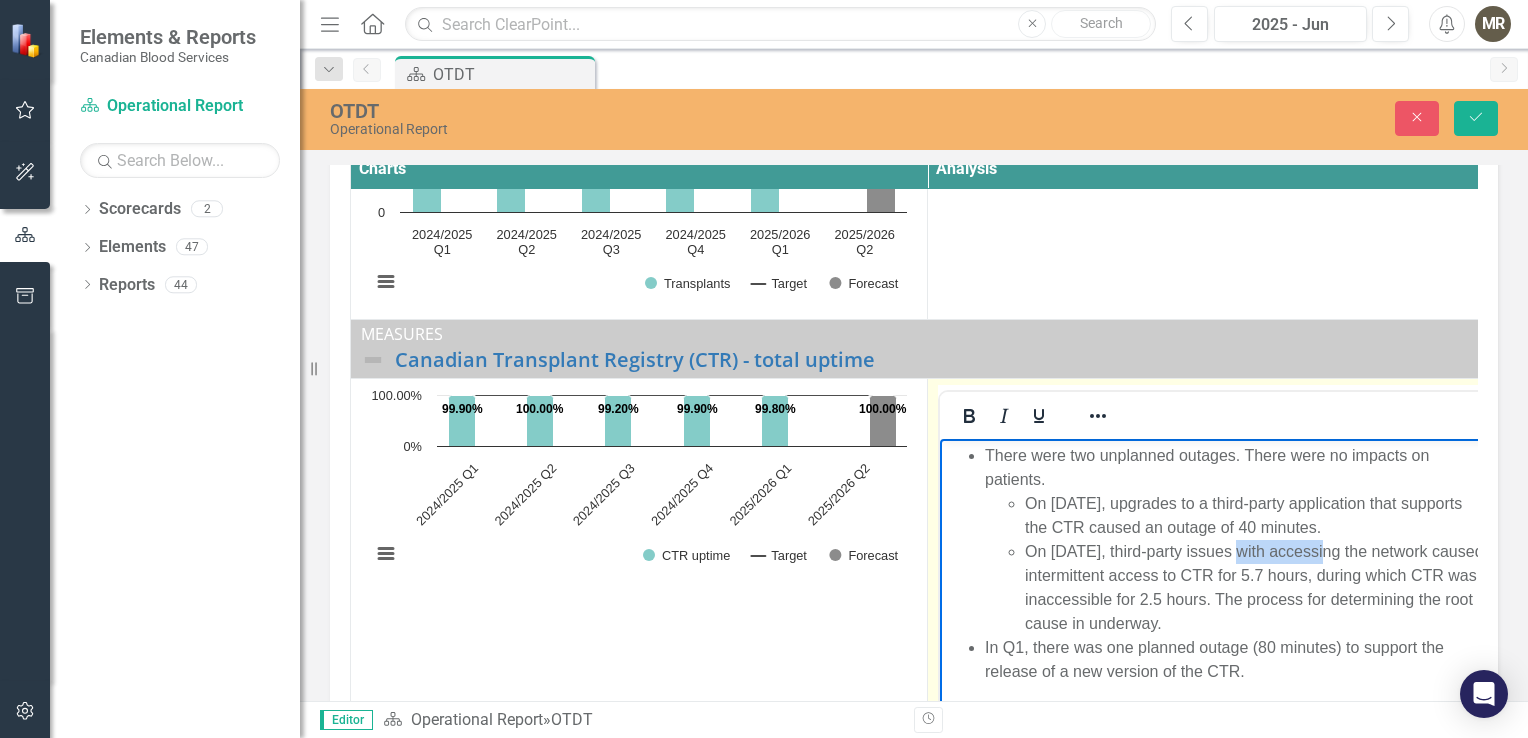 type 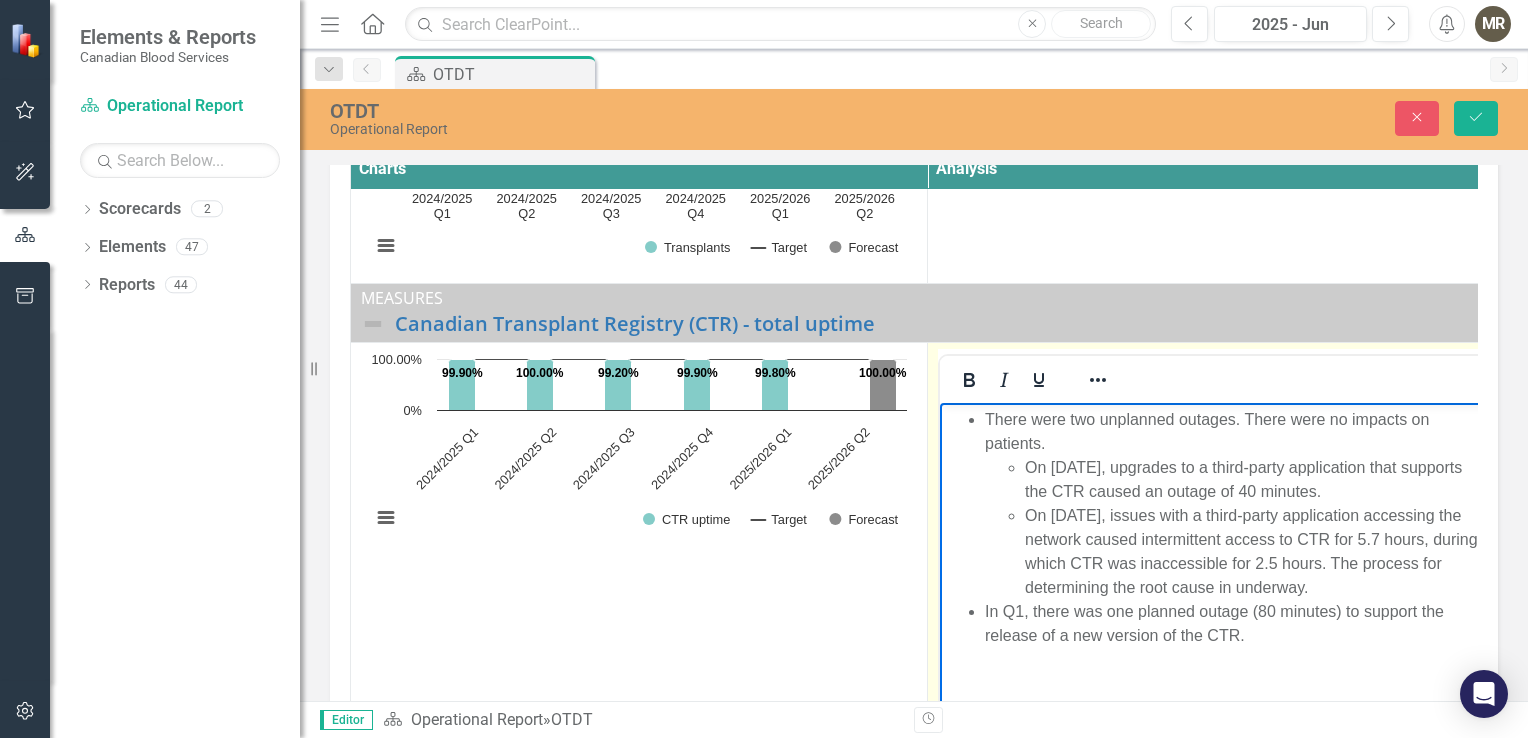 scroll, scrollTop: 688, scrollLeft: 0, axis: vertical 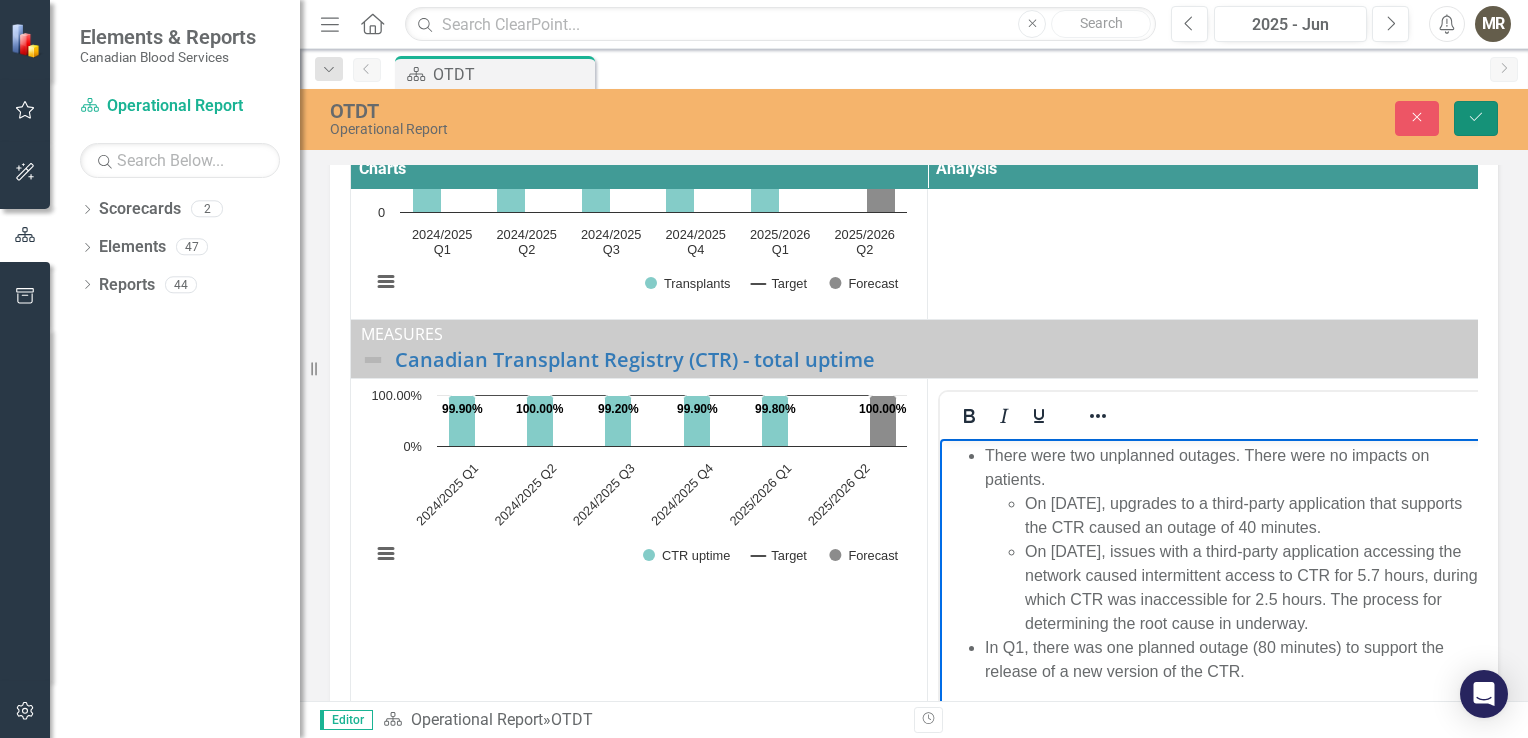 click on "Save" 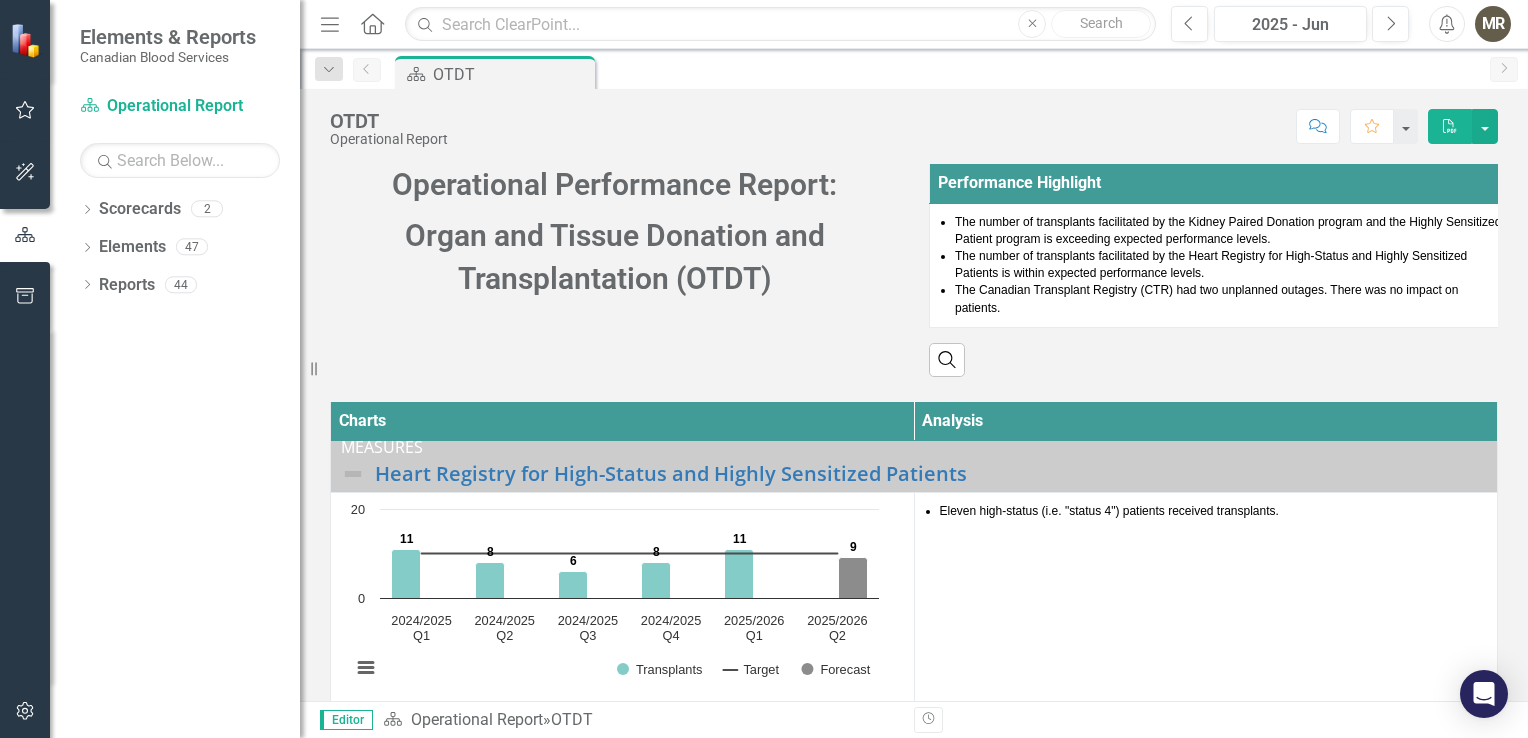 scroll, scrollTop: 575, scrollLeft: 0, axis: vertical 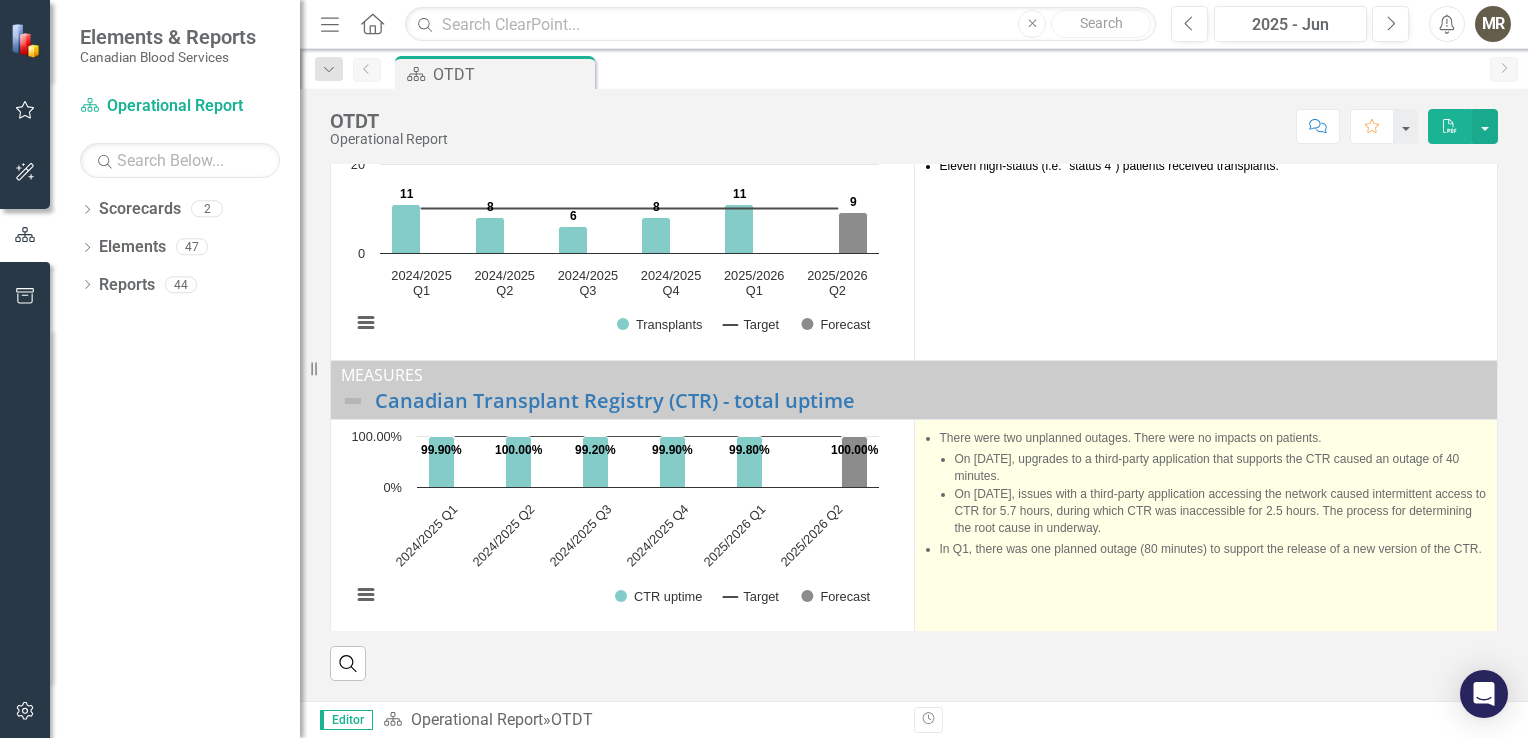 click on "In Q1, there was one planned outage (80 minutes) to support the release of a new version of the CTR." at bounding box center (1214, 549) 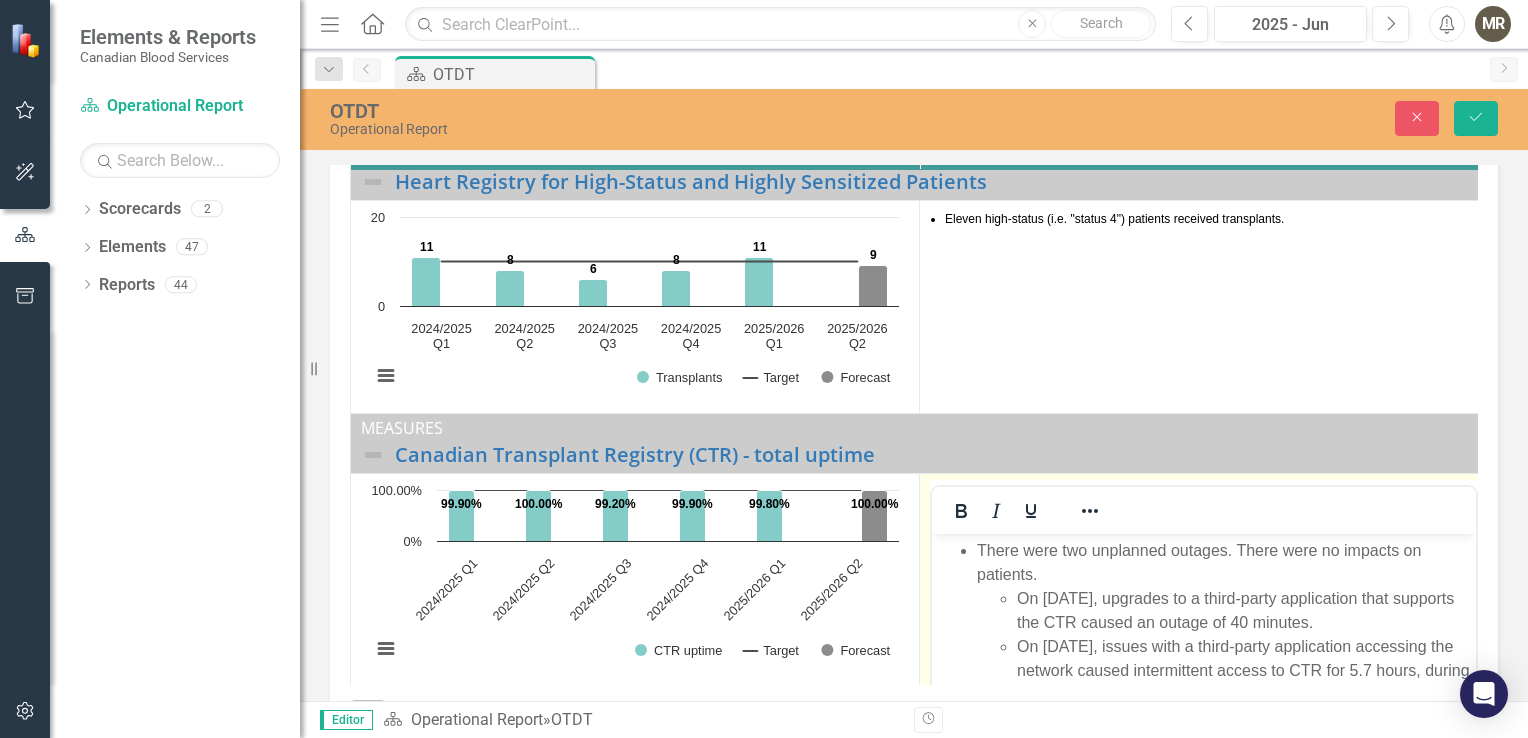 scroll, scrollTop: 0, scrollLeft: 0, axis: both 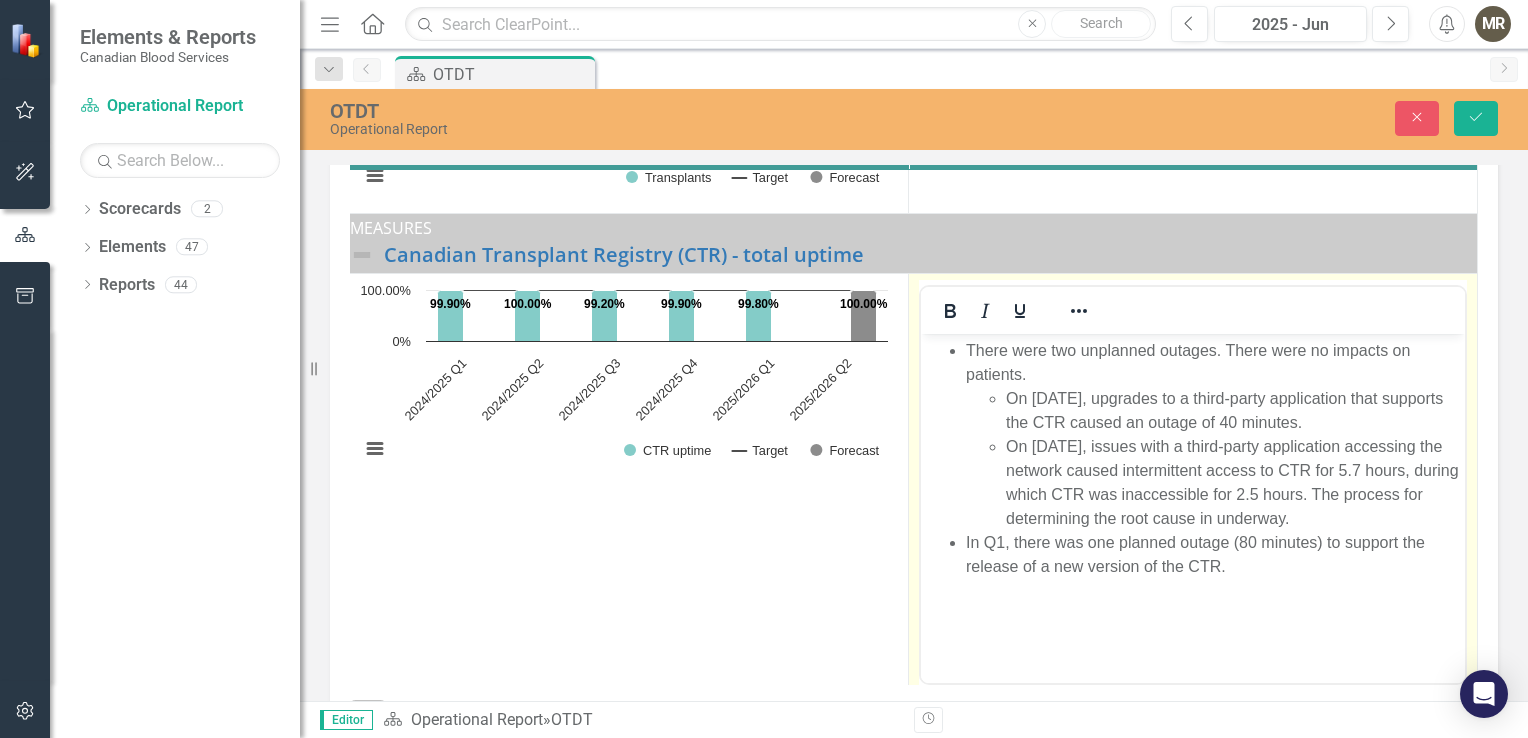 click on "In Q1, there was one planned outage (80 minutes) to support the release of a new version of the CTR." at bounding box center (1213, 554) 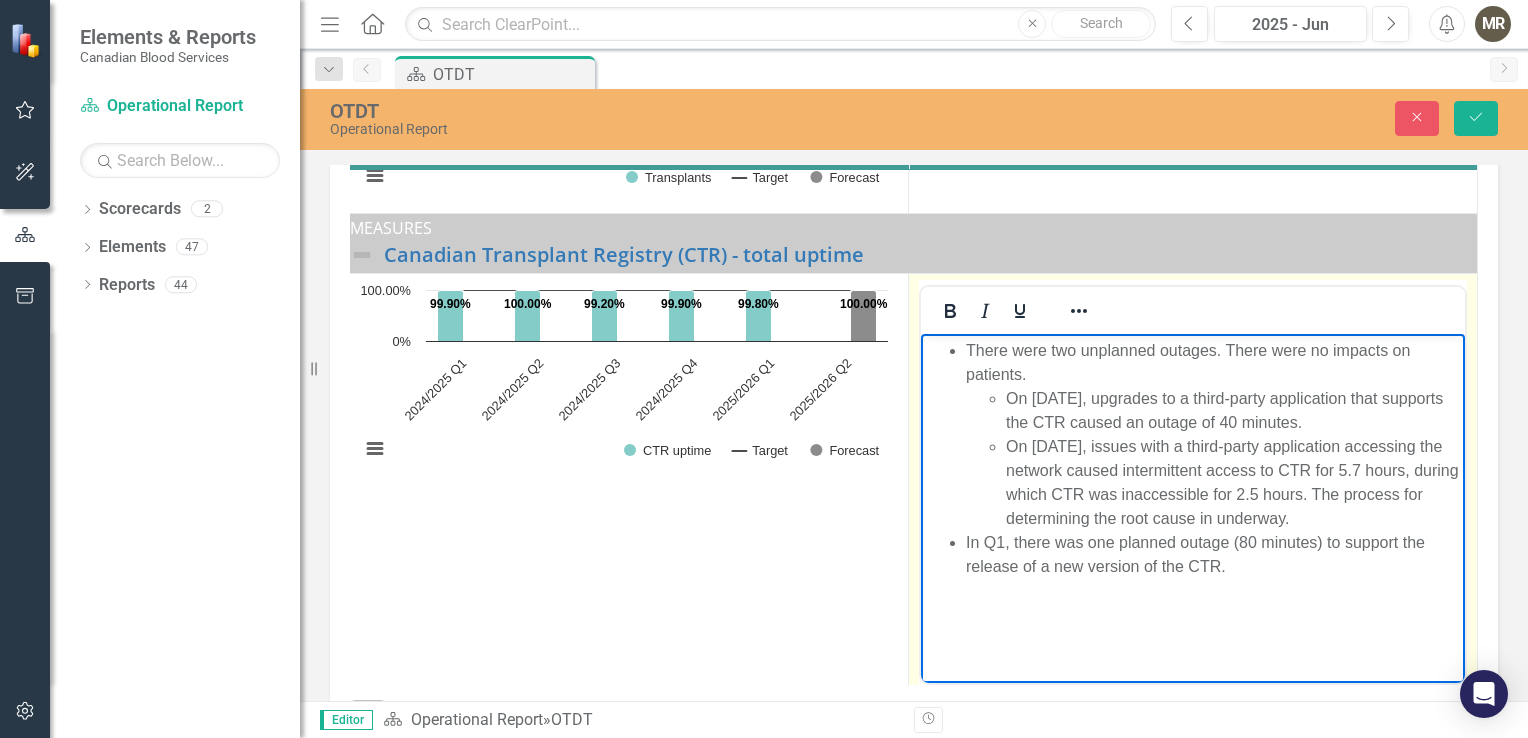 type 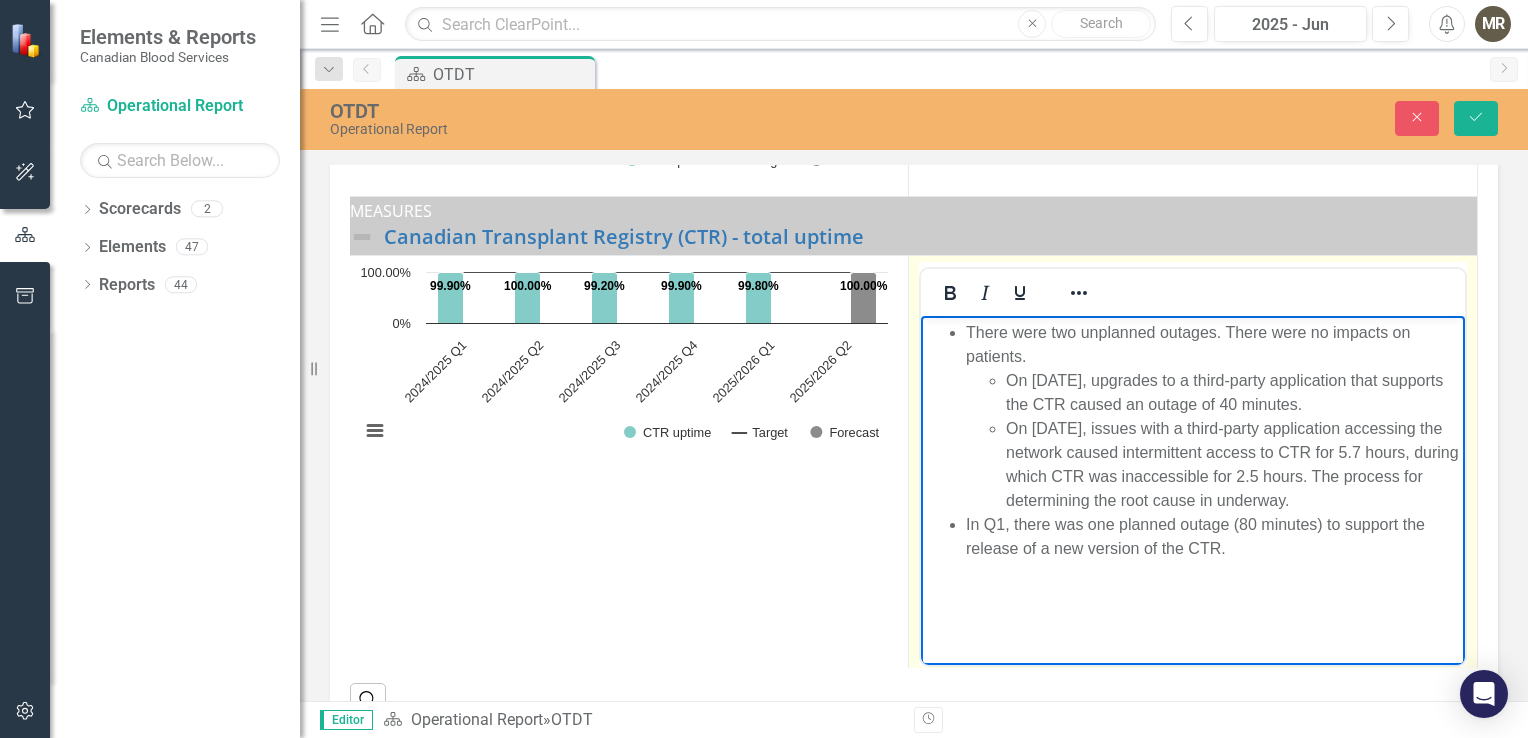 scroll, scrollTop: 319, scrollLeft: 0, axis: vertical 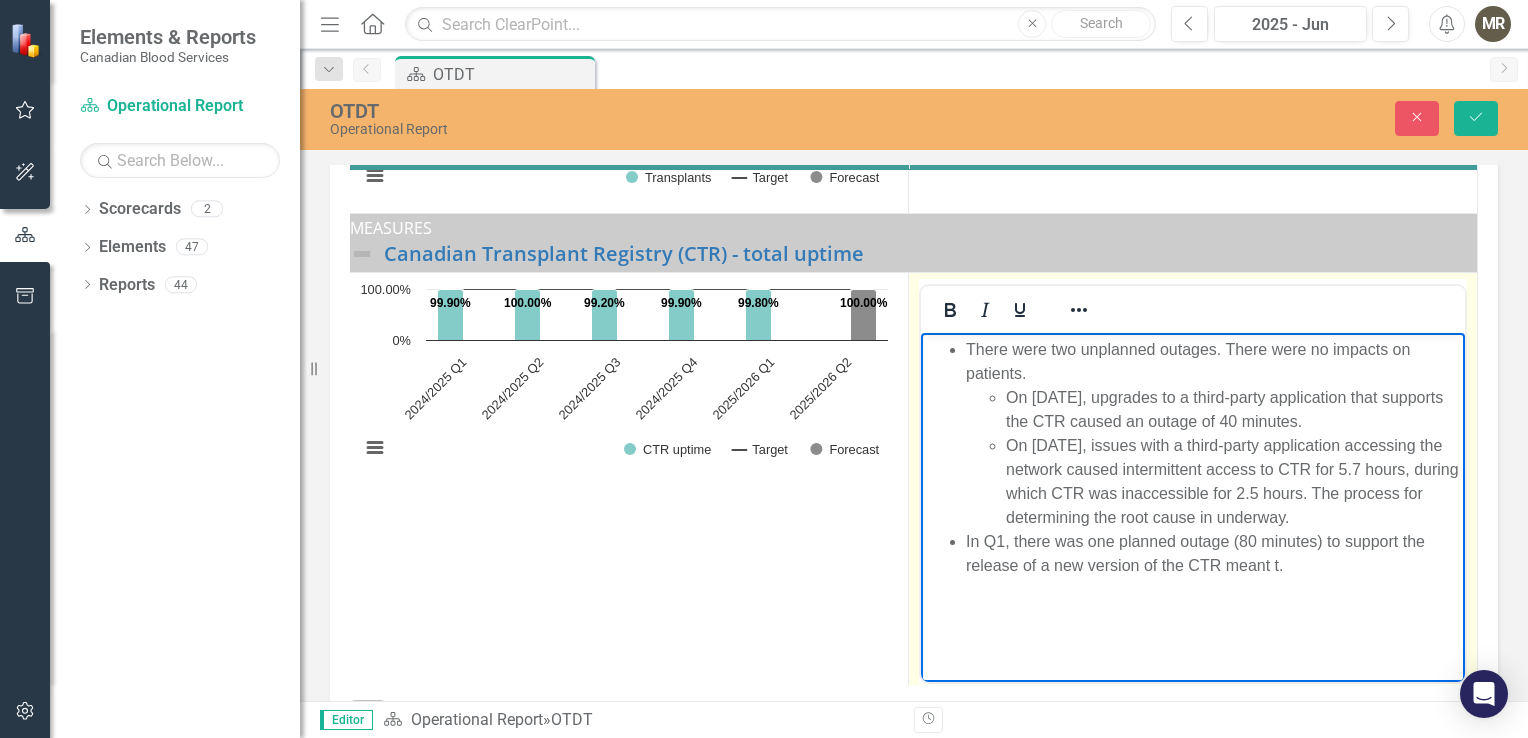 click on "In Q1, there was one planned outage (80 minutes) to support the release of a new version of the CTR meant t." at bounding box center [1213, 554] 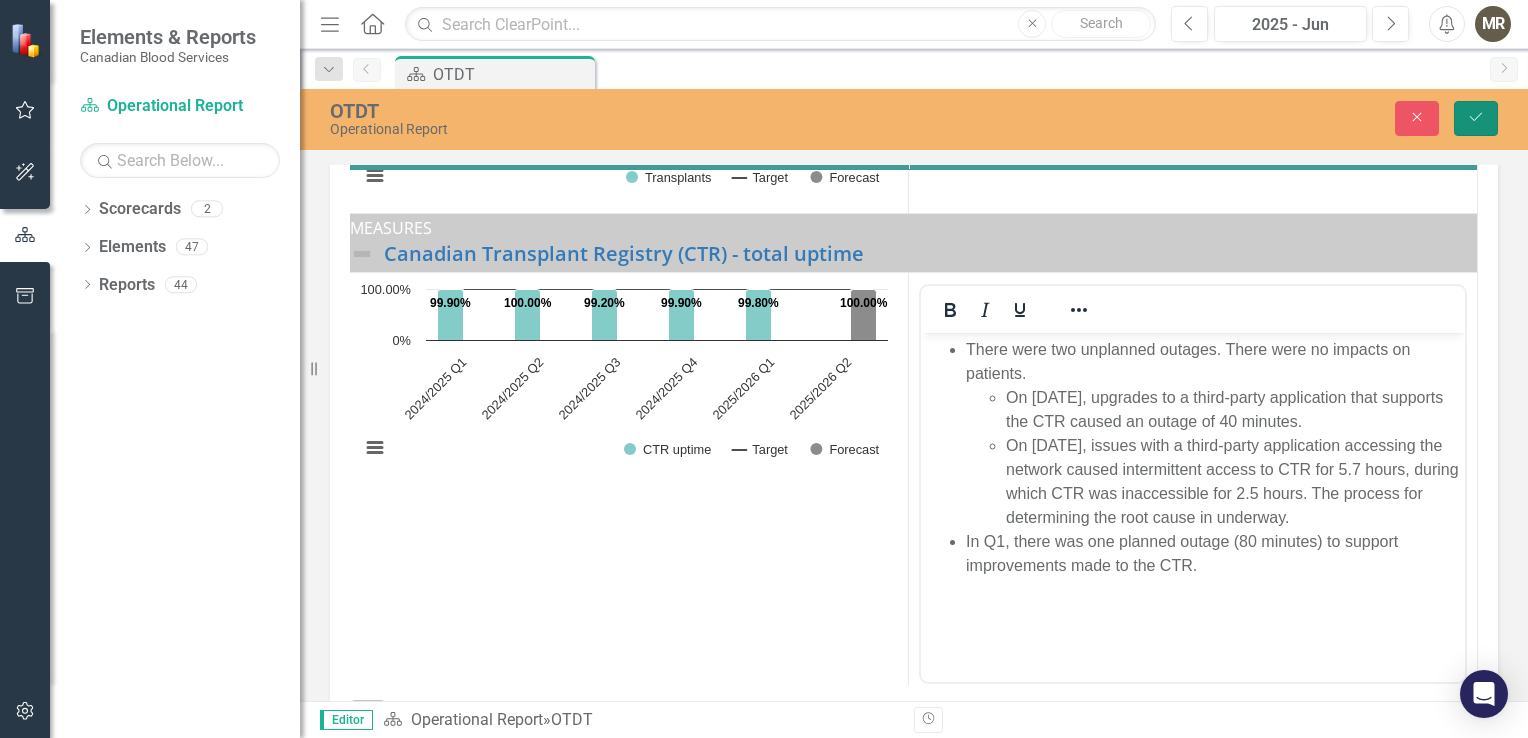 click on "Save" 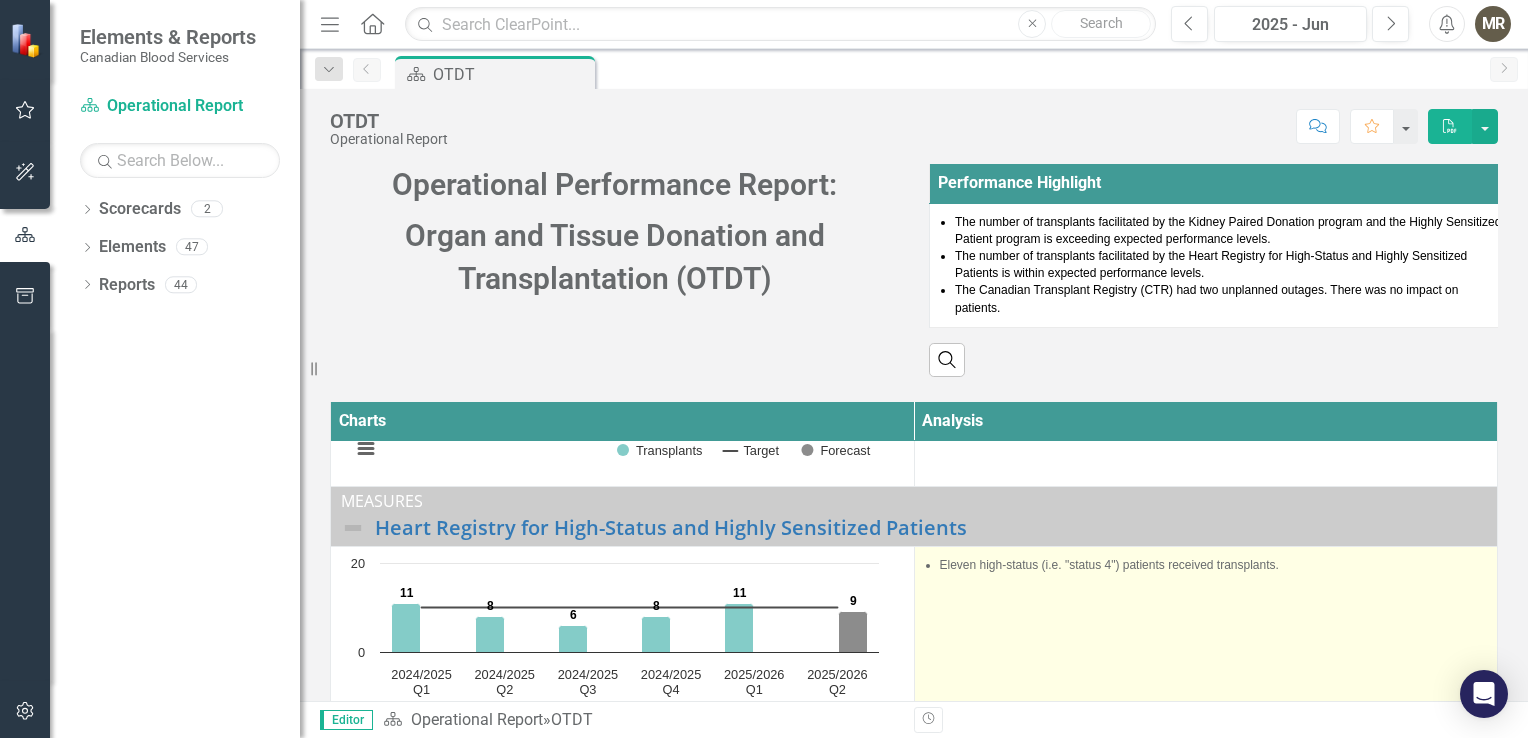 scroll, scrollTop: 575, scrollLeft: 0, axis: vertical 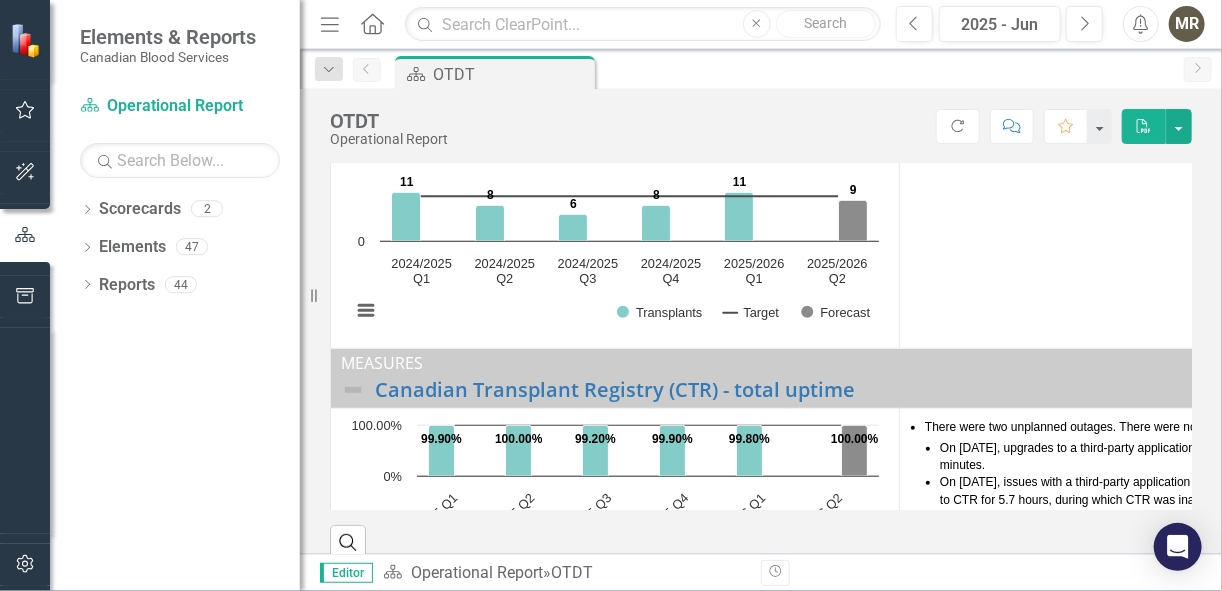 drag, startPoint x: 1464, startPoint y: 0, endPoint x: 216, endPoint y: 419, distance: 1316.4592 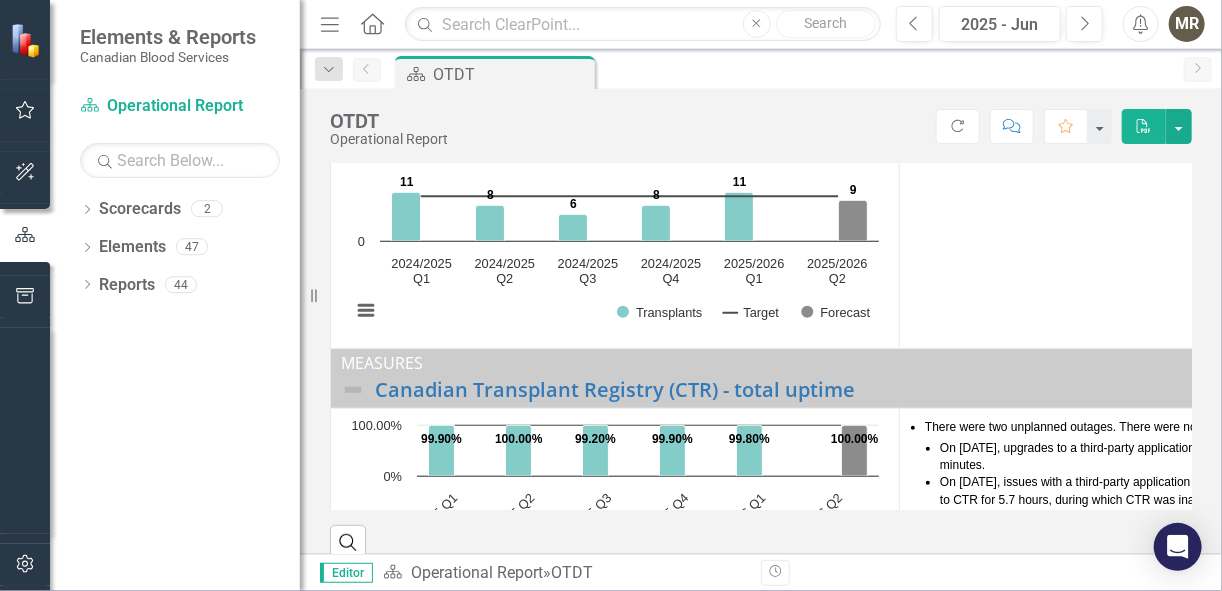click on "Dropdown Scorecards 2 Strategic Report (2025) Operational Report  Dropdown Elements 47 Dropdown Performance Highlight Performance Highlights 8 Donors - Performance Highlights Collections- Performance Highlights Supply Chain Transfusable- Performance Highlights Supply Chain Plasma- Performance Highlights Supply Chain PPRP - Performance Highlights Stem Cells - Performance Highlights OTDT - Performance Highlights Organizational Excellence – Quality Management - Performance Highlights Dropdown Measure Measures 39 Stem cell registry churn Stem cell registry - ethnic diversity Plasma donor base   Plasma donor base churn (new, reinstated, lapsed) Source plasma donor frequency Whole blood donor base (active donors) Whole blood donor base churn (new, reinstated, lapsed) Whole blood donor frequency  Whole blood collections Apheresis platelet collections Transfusable plasma collections (litres)  Plasma for fractionation (litres collected) Red blood cell issues (demand) Whole blood discard rate Order fill rates (FBP)" at bounding box center (175, 392) 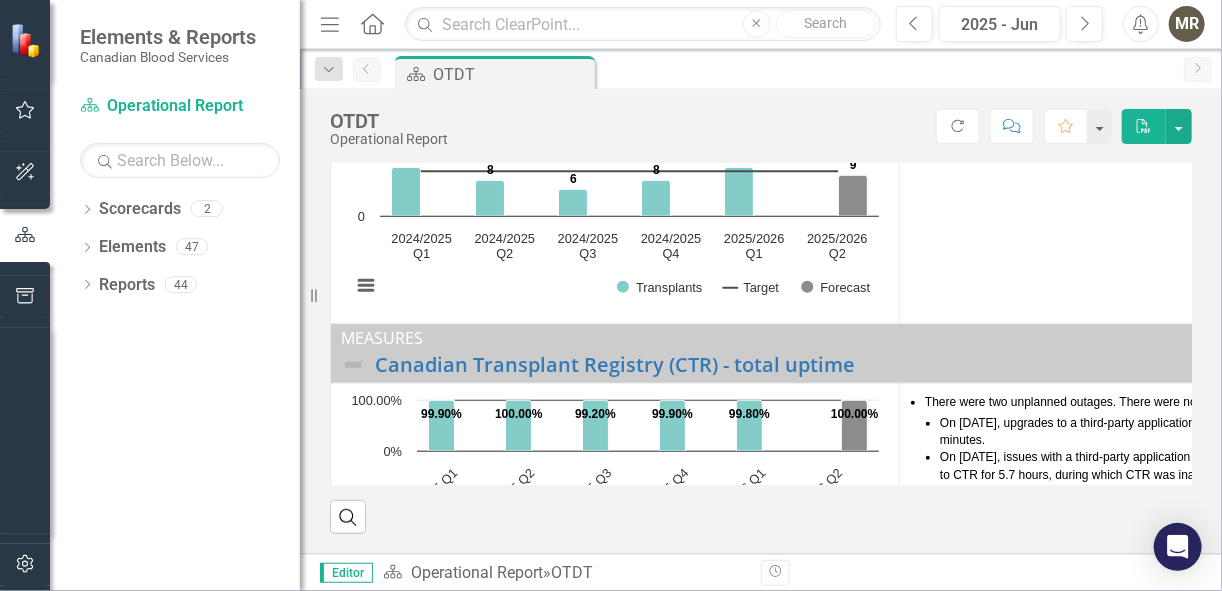 scroll, scrollTop: 354, scrollLeft: 0, axis: vertical 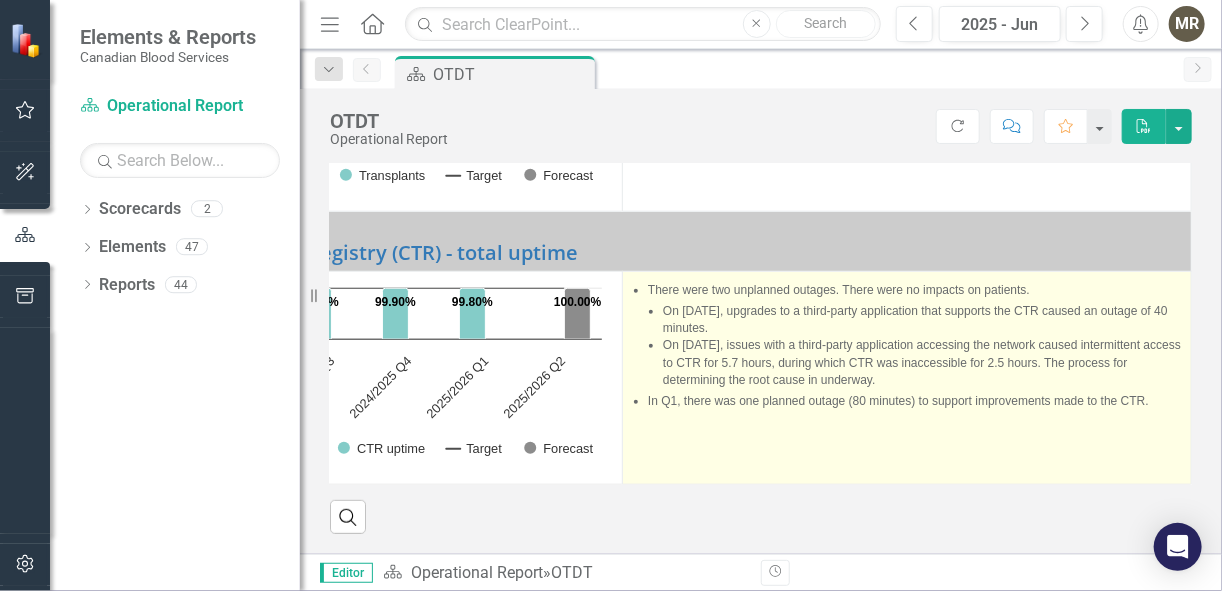 click on "In Q1, there was one planned outage (80 minutes) to support improvements made to the CTR." at bounding box center [914, 401] 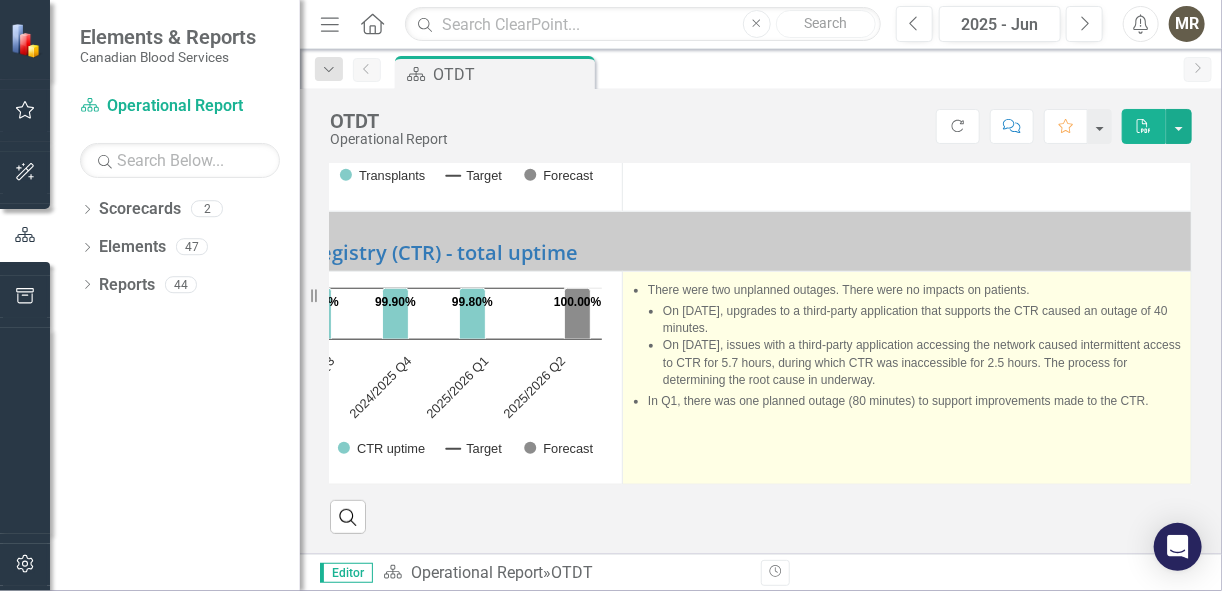 click on "In Q1, there was one planned outage (80 minutes) to support improvements made to the CTR." at bounding box center [914, 401] 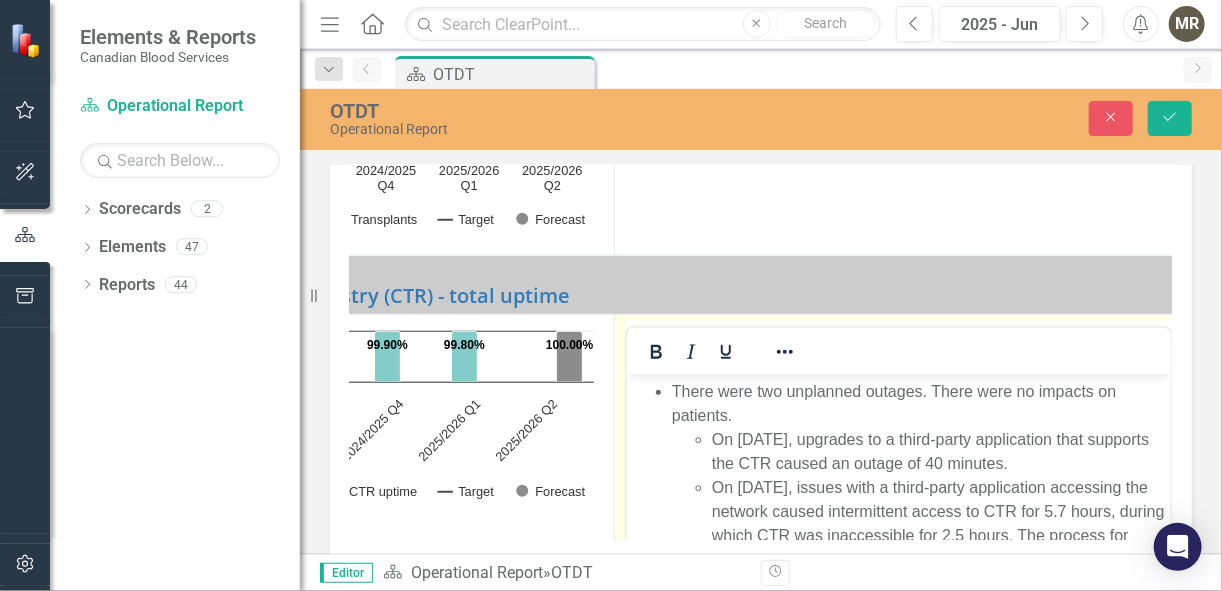 scroll, scrollTop: 0, scrollLeft: 0, axis: both 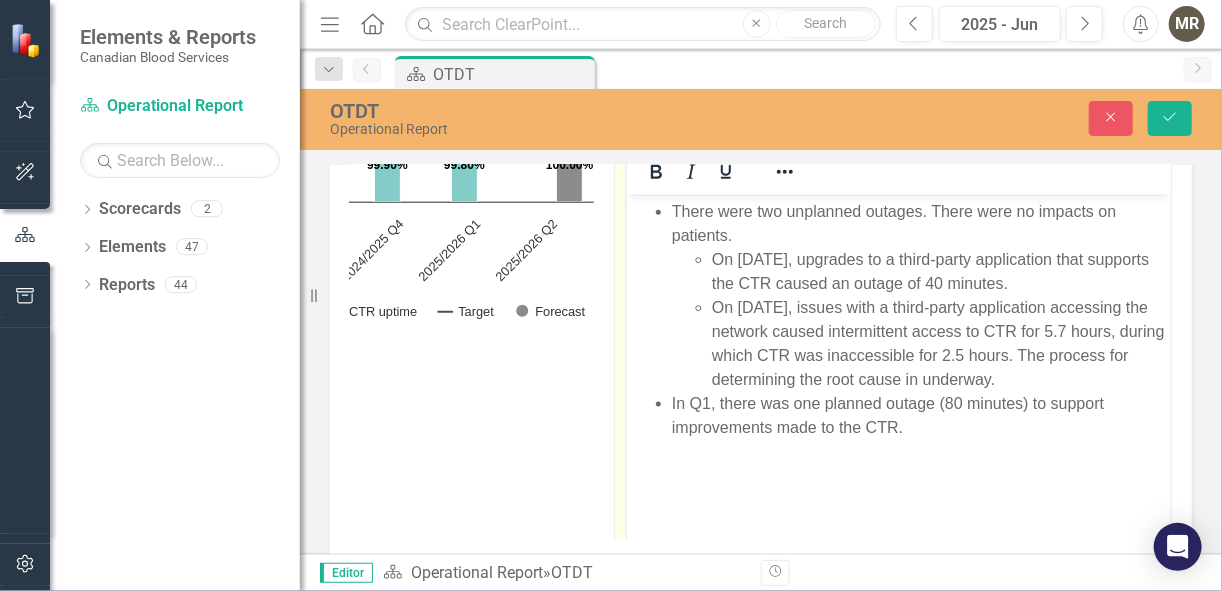 drag, startPoint x: 669, startPoint y: 430, endPoint x: 681, endPoint y: 419, distance: 16.27882 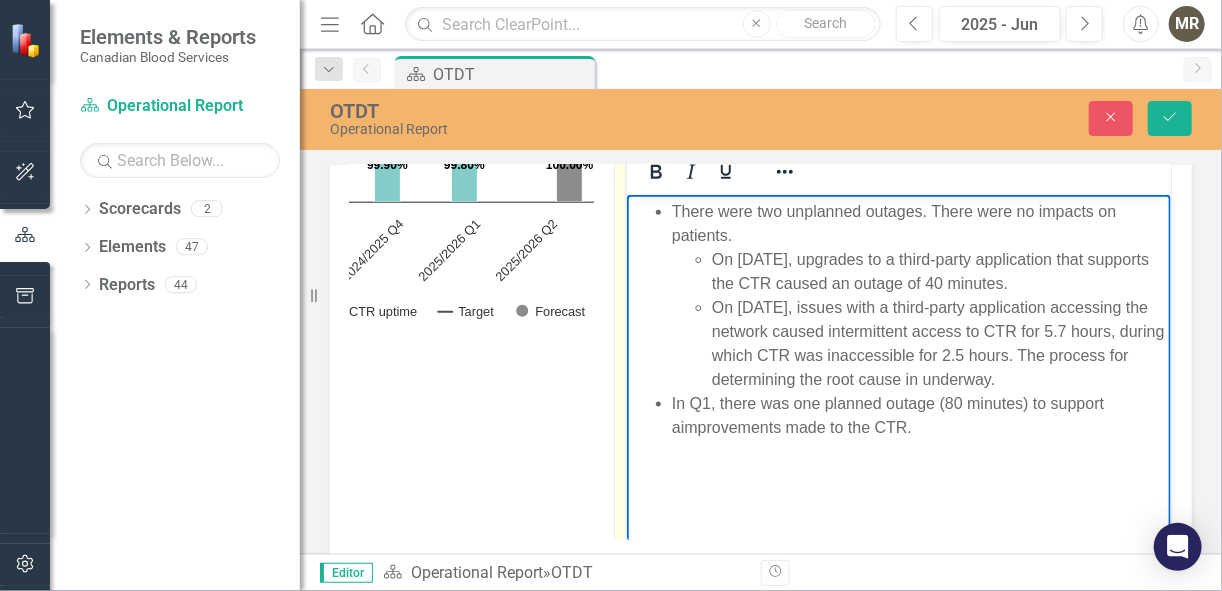 type 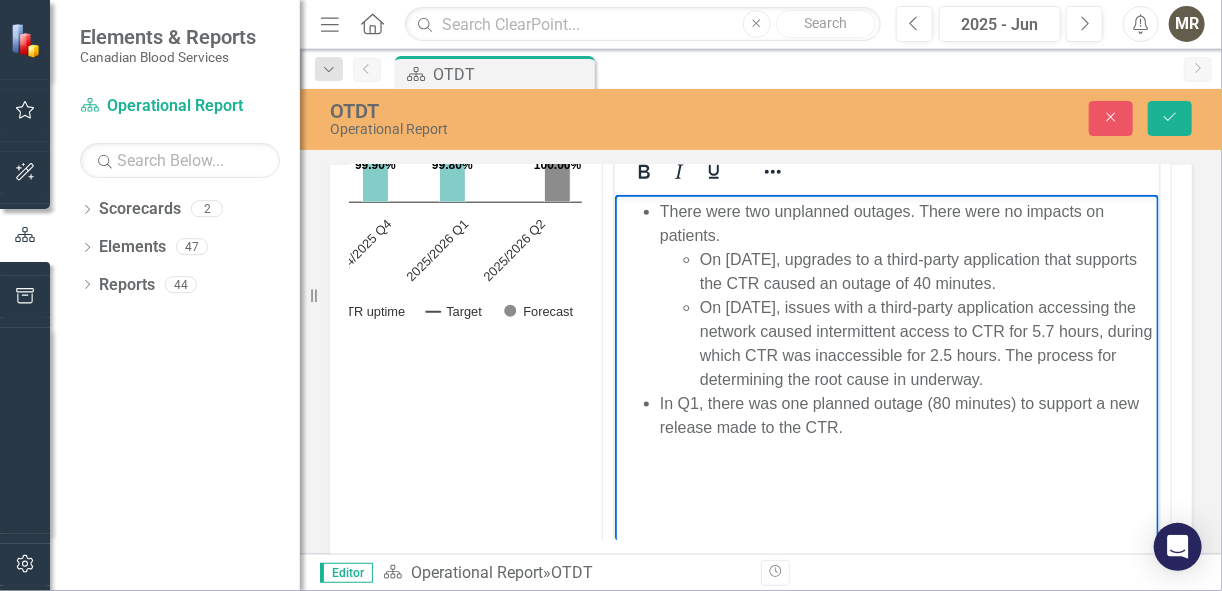 scroll, scrollTop: 878, scrollLeft: 345, axis: both 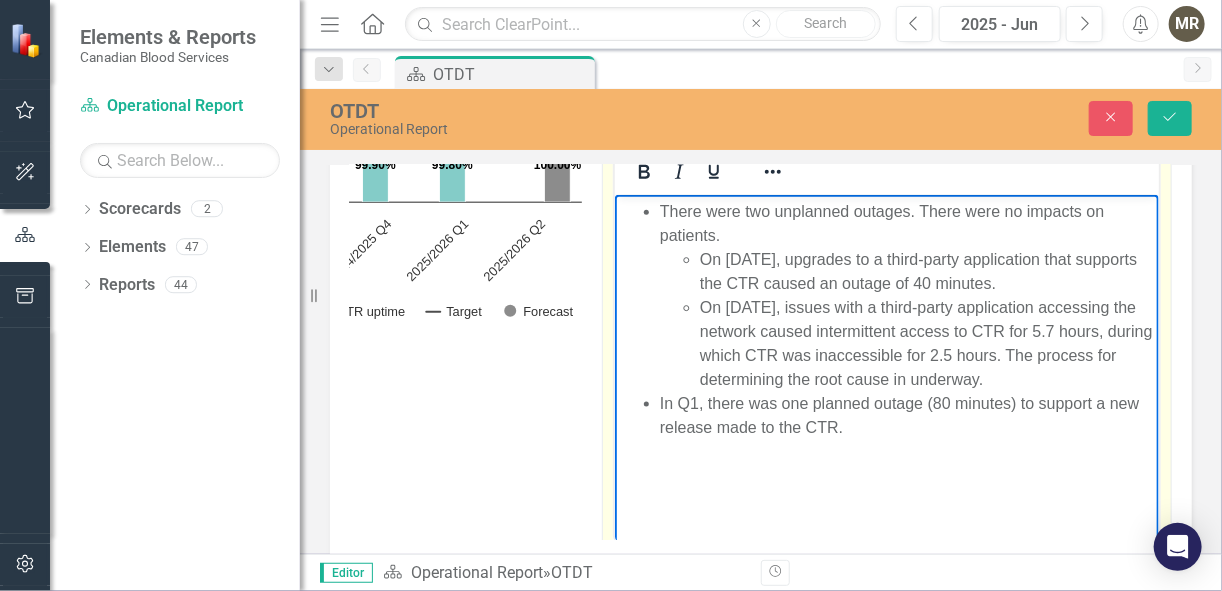click on "In Q1, there was one planned outage (80 minutes) to support a new release made to the CTR." at bounding box center (906, 416) 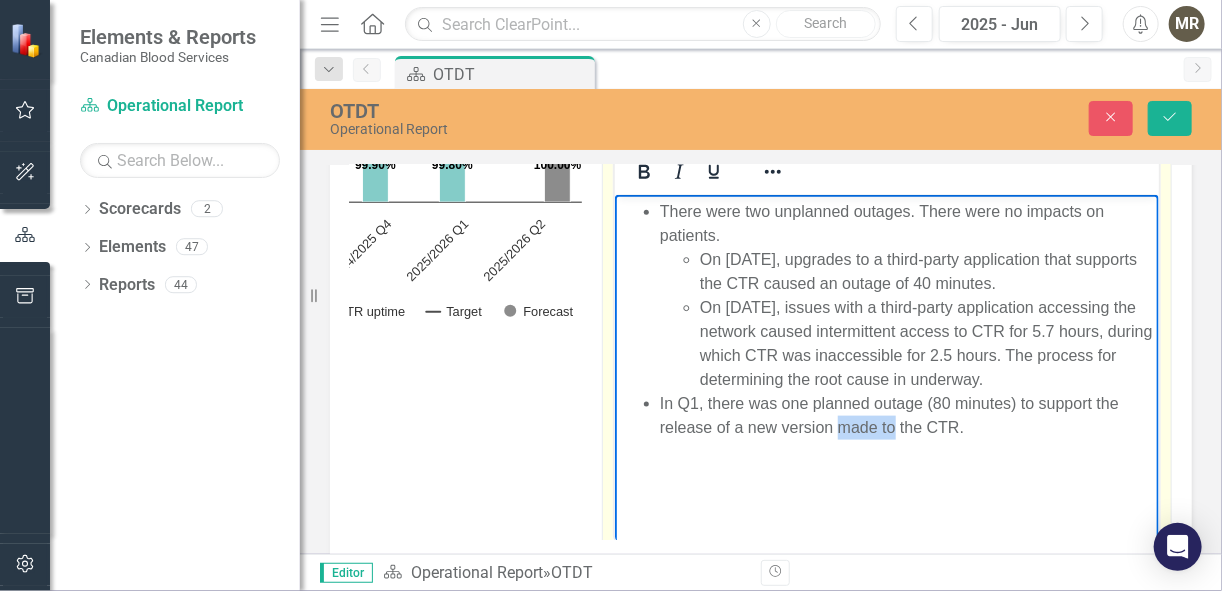 drag, startPoint x: 893, startPoint y: 428, endPoint x: 839, endPoint y: 428, distance: 54 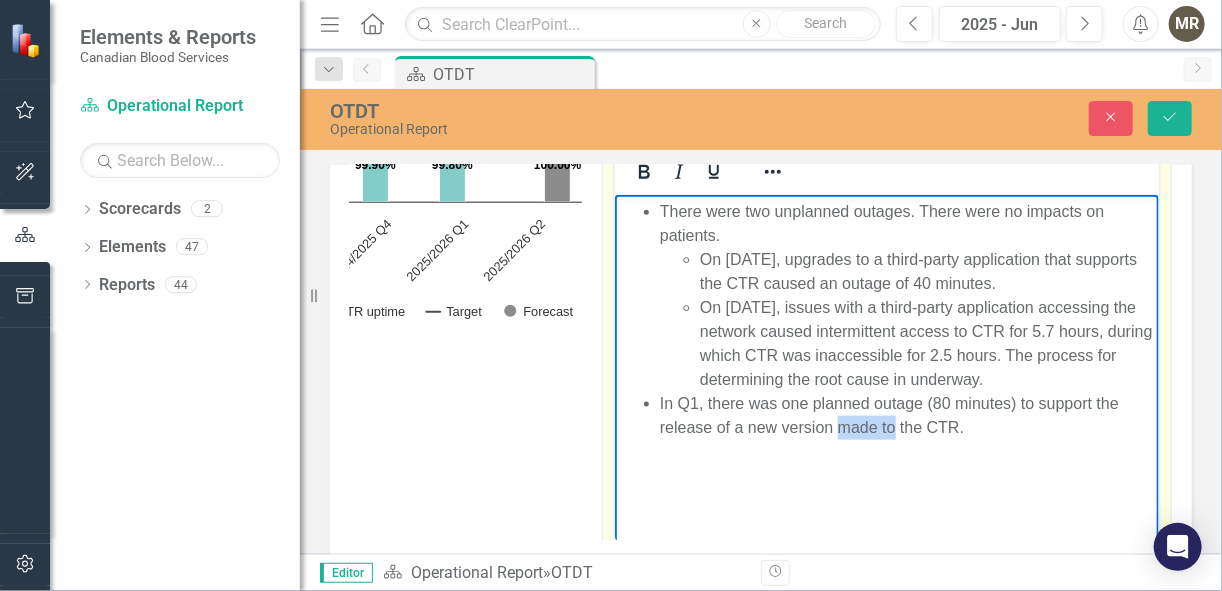 click on "In Q1, there was one planned outage (80 minutes) to support the release of a new version made to the CTR." at bounding box center (906, 416) 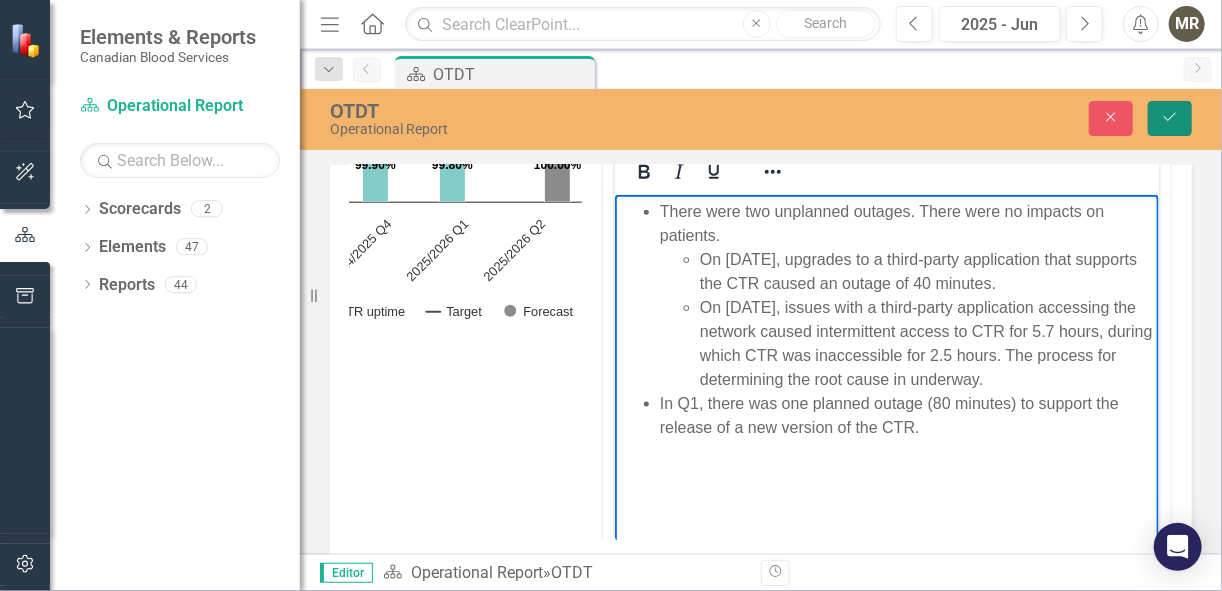 click on "Save" at bounding box center [1170, 118] 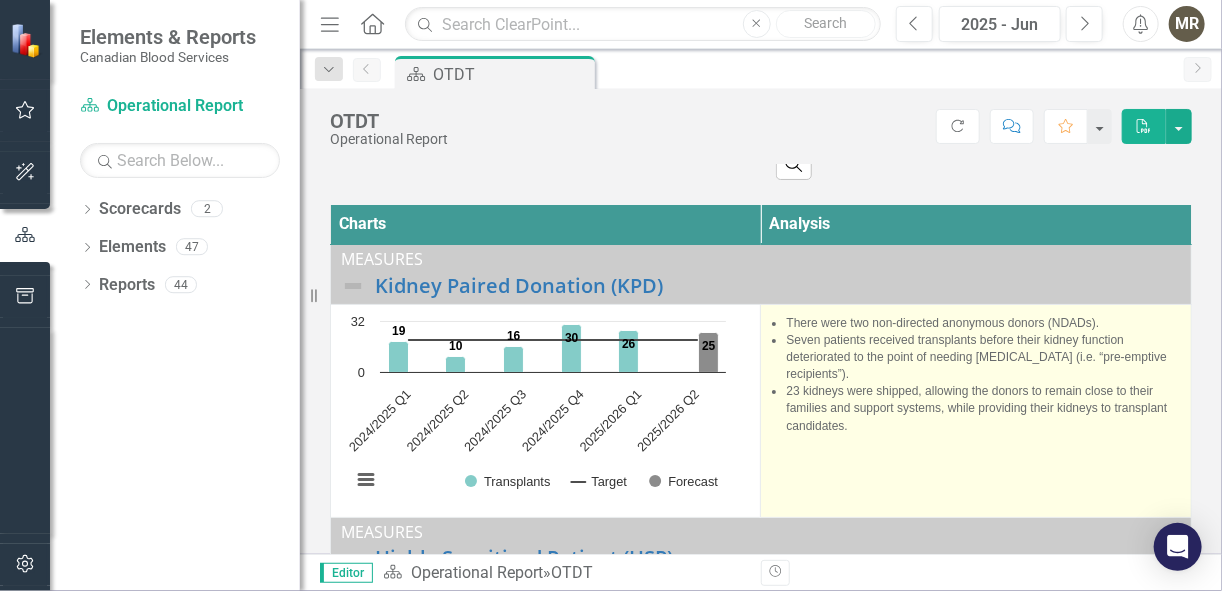 scroll, scrollTop: 240, scrollLeft: 0, axis: vertical 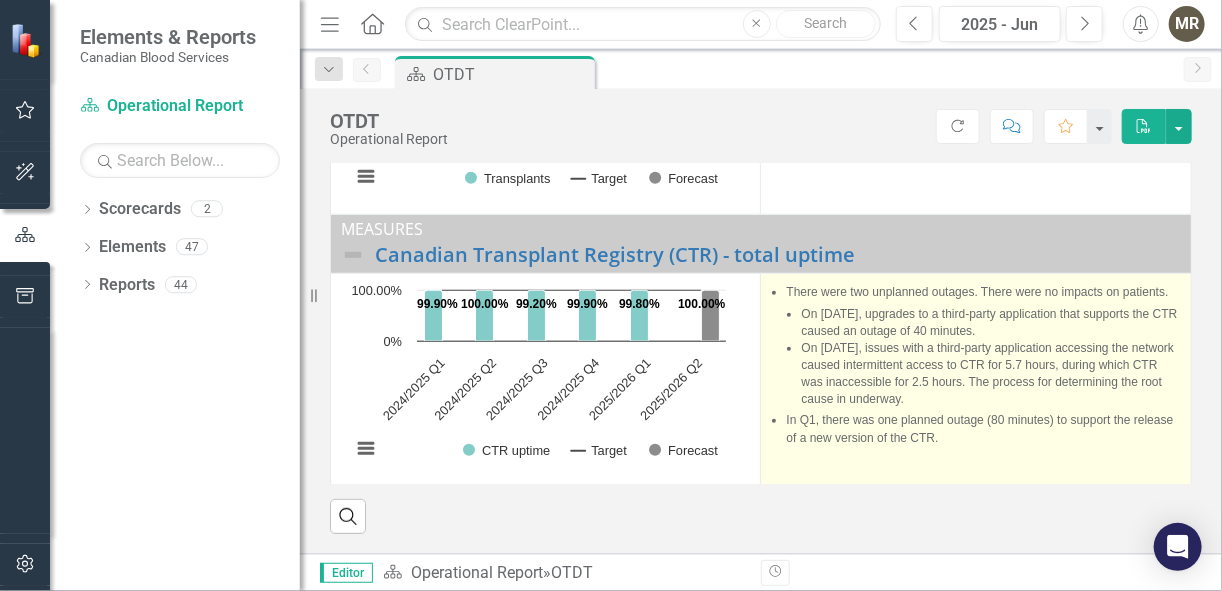 click on "On [DATE], issues with a third-party application accessing the network caused intermittent access to CTR for 5.7 hours, during which CTR was inaccessible for 2.5 hours. The process for determining the root cause in underway." at bounding box center [991, 374] 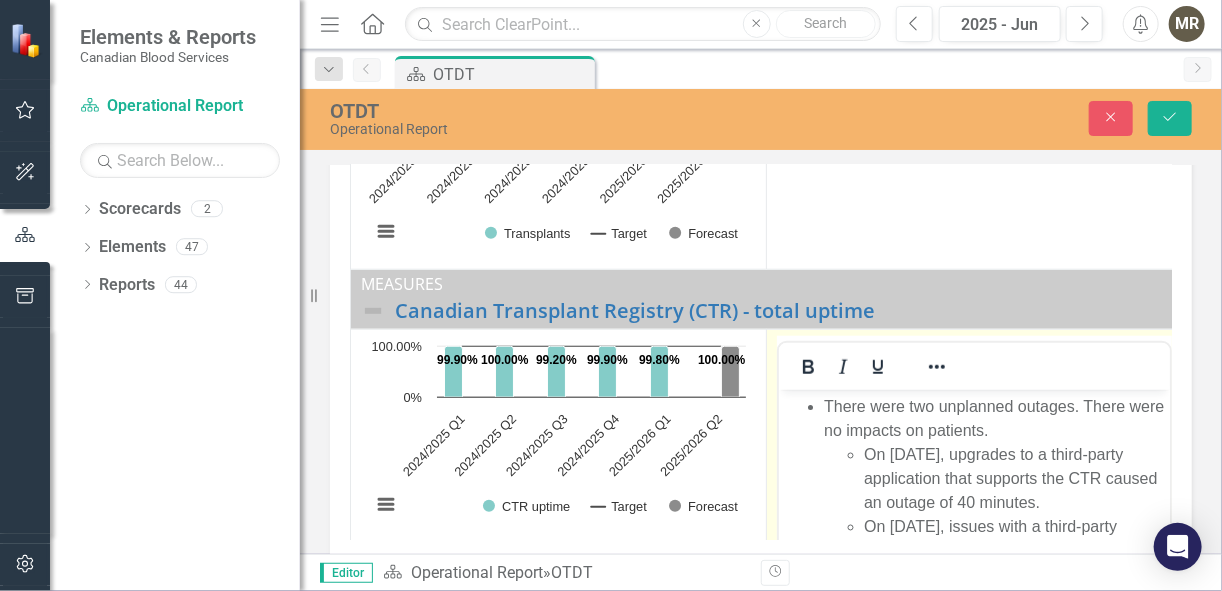 scroll, scrollTop: 389, scrollLeft: 0, axis: vertical 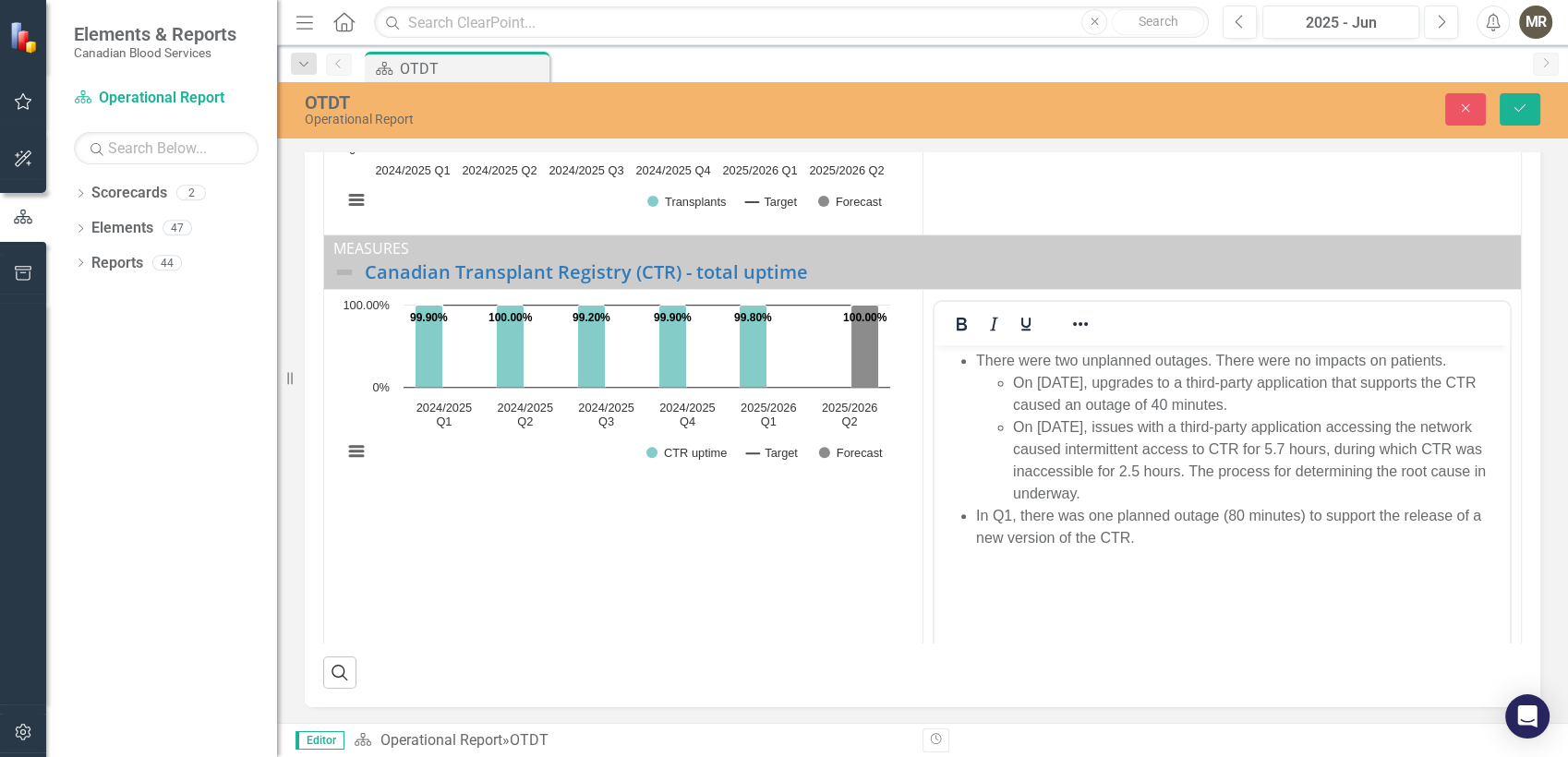 drag, startPoint x: 1081, startPoint y: 1, endPoint x: 925, endPoint y: 59, distance: 166.43317 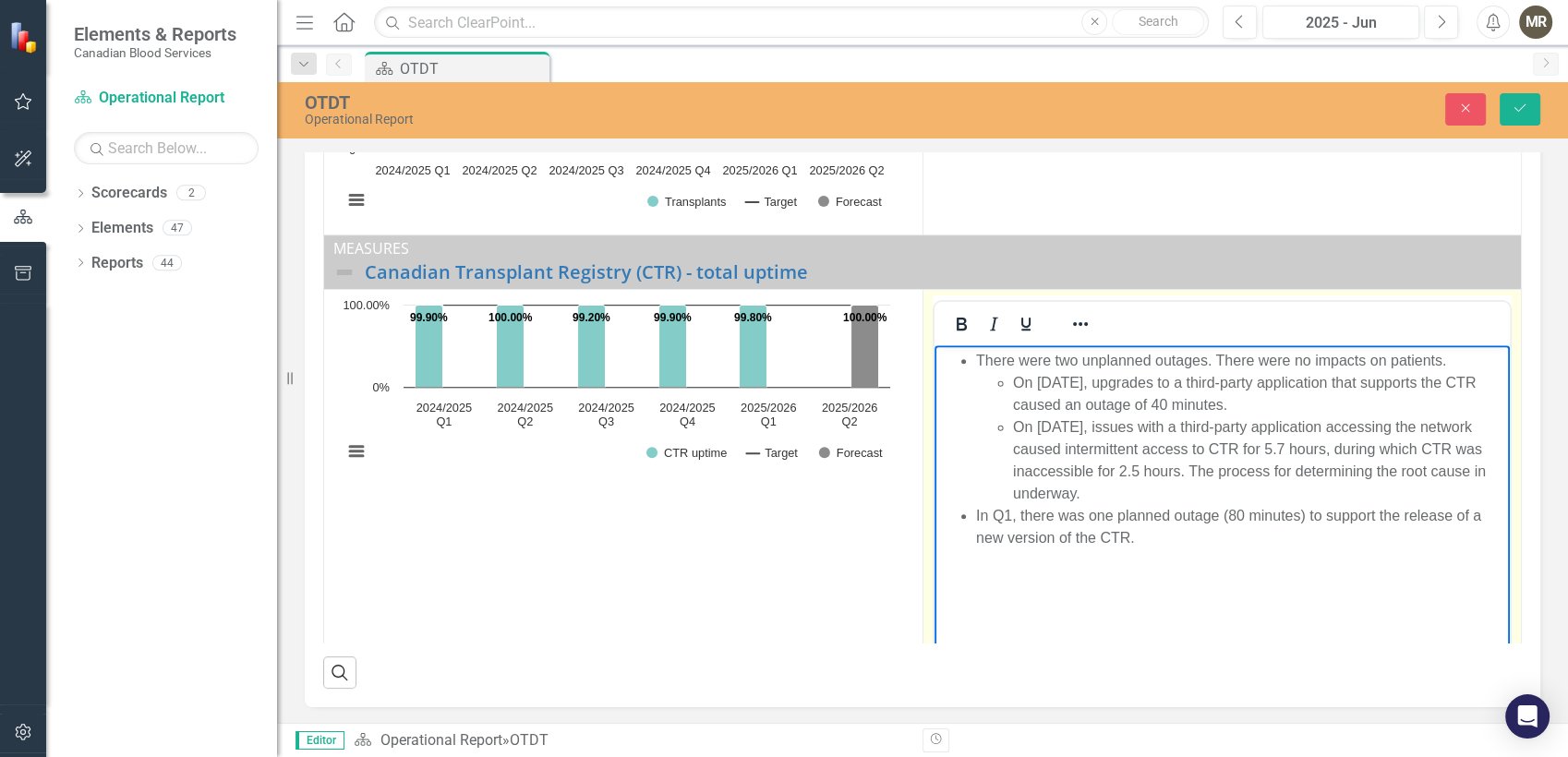 drag, startPoint x: 1144, startPoint y: 497, endPoint x: 1005, endPoint y: 432, distance: 153.44706 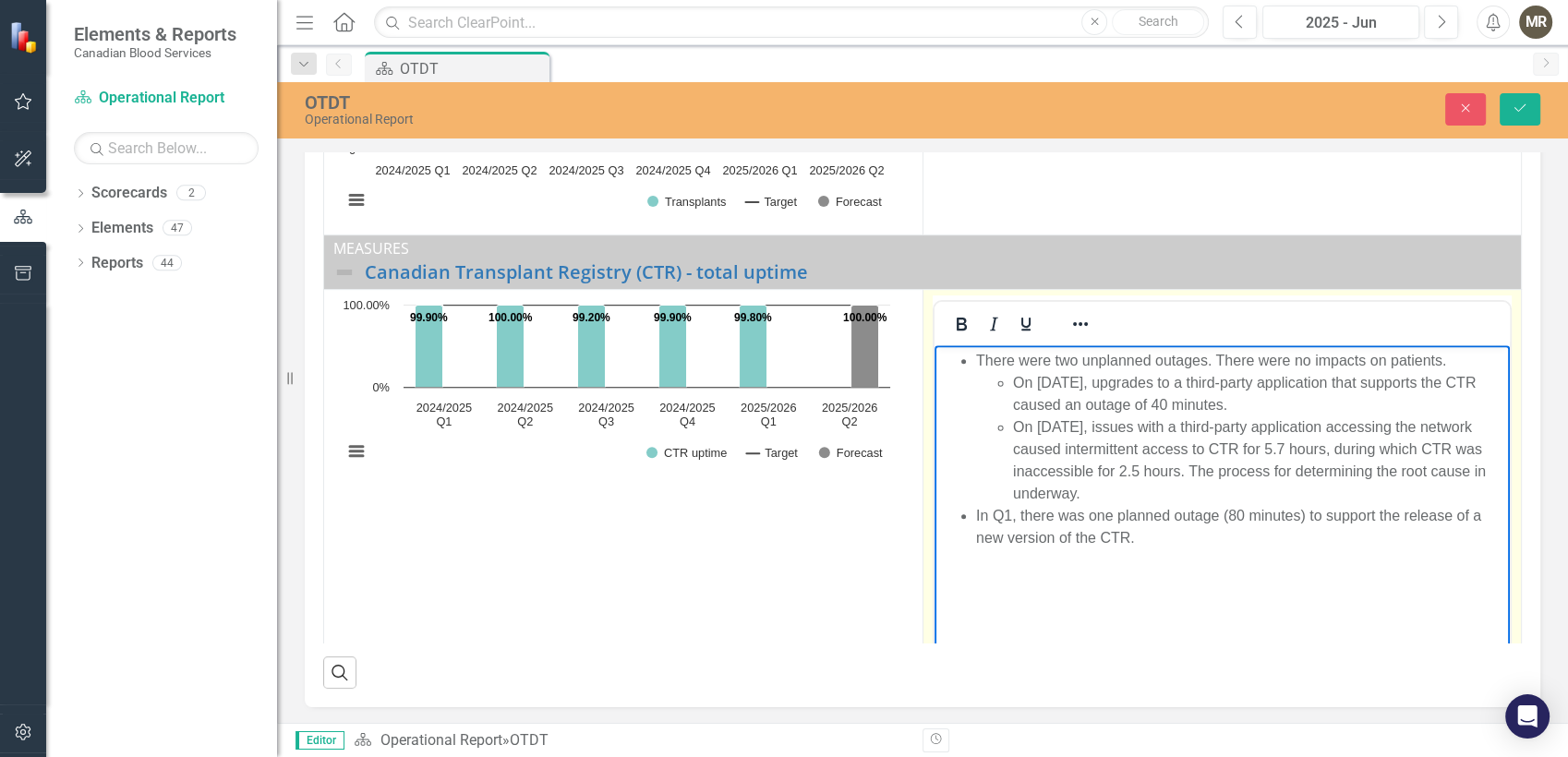 click on "On May 21, 2025, upgrades to a third-party application that supports the CTR caused an outage of 40 minutes. On April 12, 2025, issues with a third-party application accessing the network caused intermittent access to CTR for 5.7 hours, during which CTR was inaccessible for 2.5 hours. The process for determining the root cause in underway." at bounding box center [1240, 439] 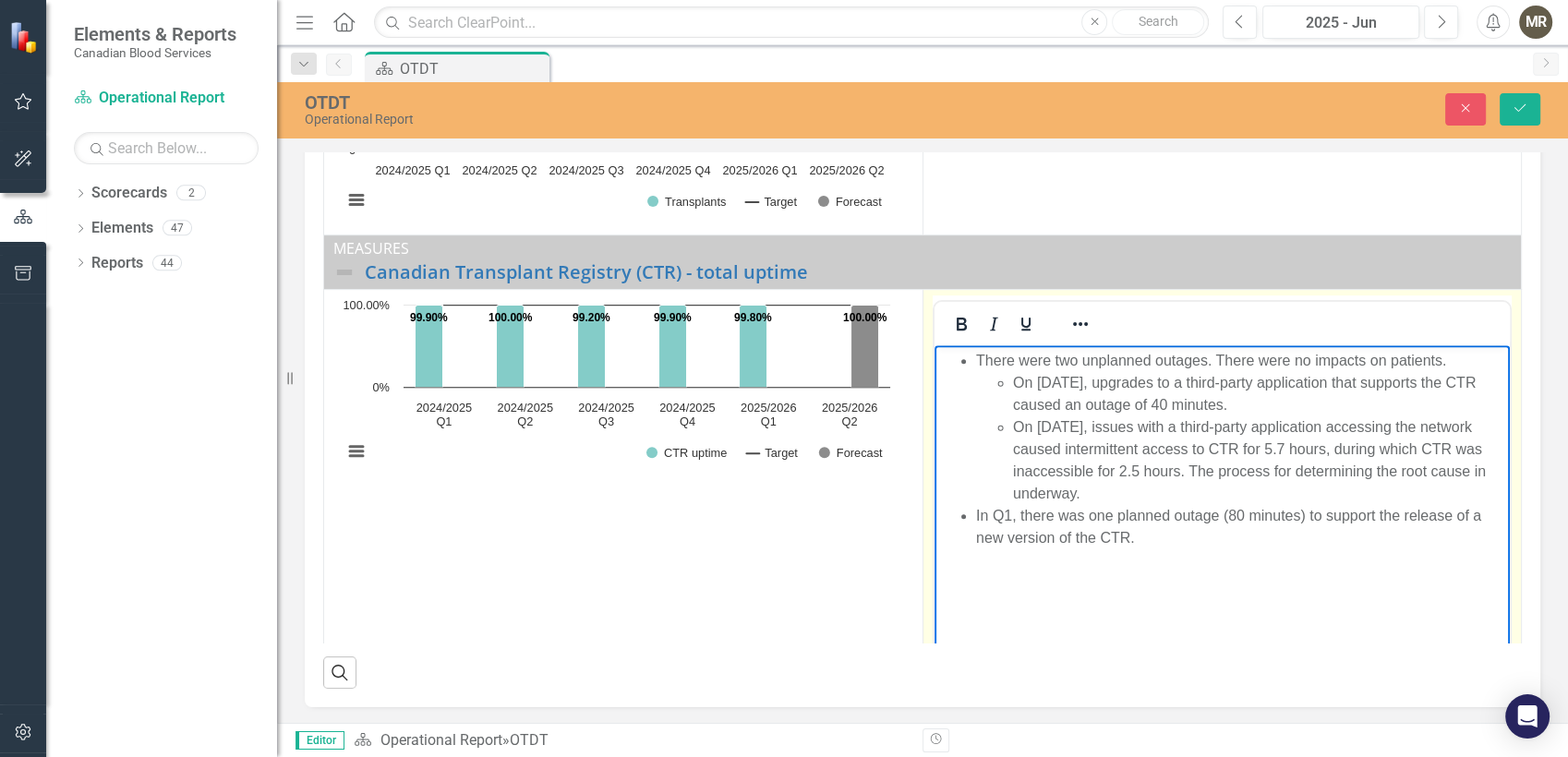 click on "On [DATE], issues with a third-party application accessing the network caused intermittent access to CTR for 5.7 hours, during which CTR was inaccessible for 2.5 hours. The process for determining the root cause in underway." at bounding box center [1259, 461] 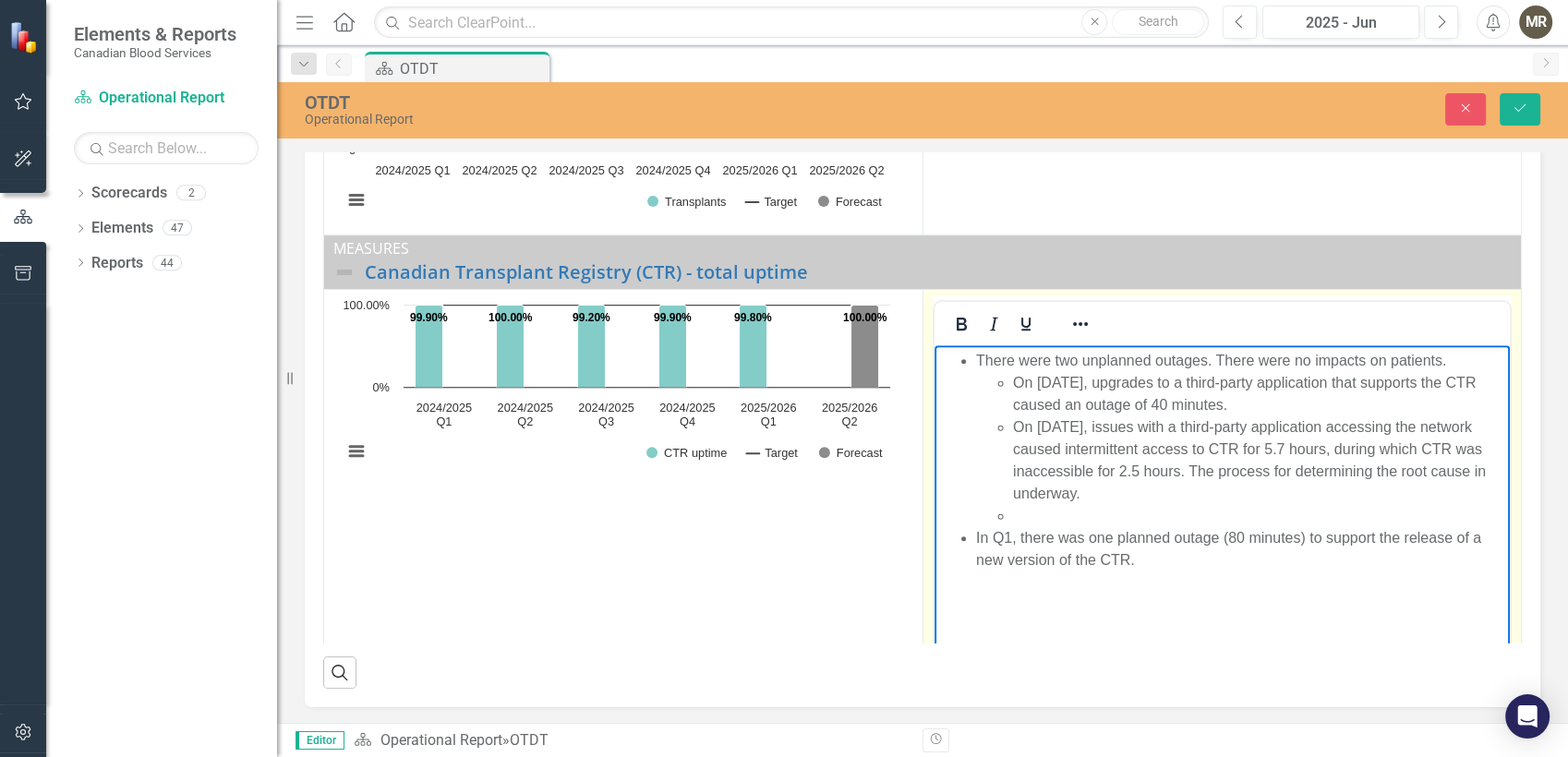 drag, startPoint x: 1266, startPoint y: 411, endPoint x: 1010, endPoint y: 382, distance: 257.63734 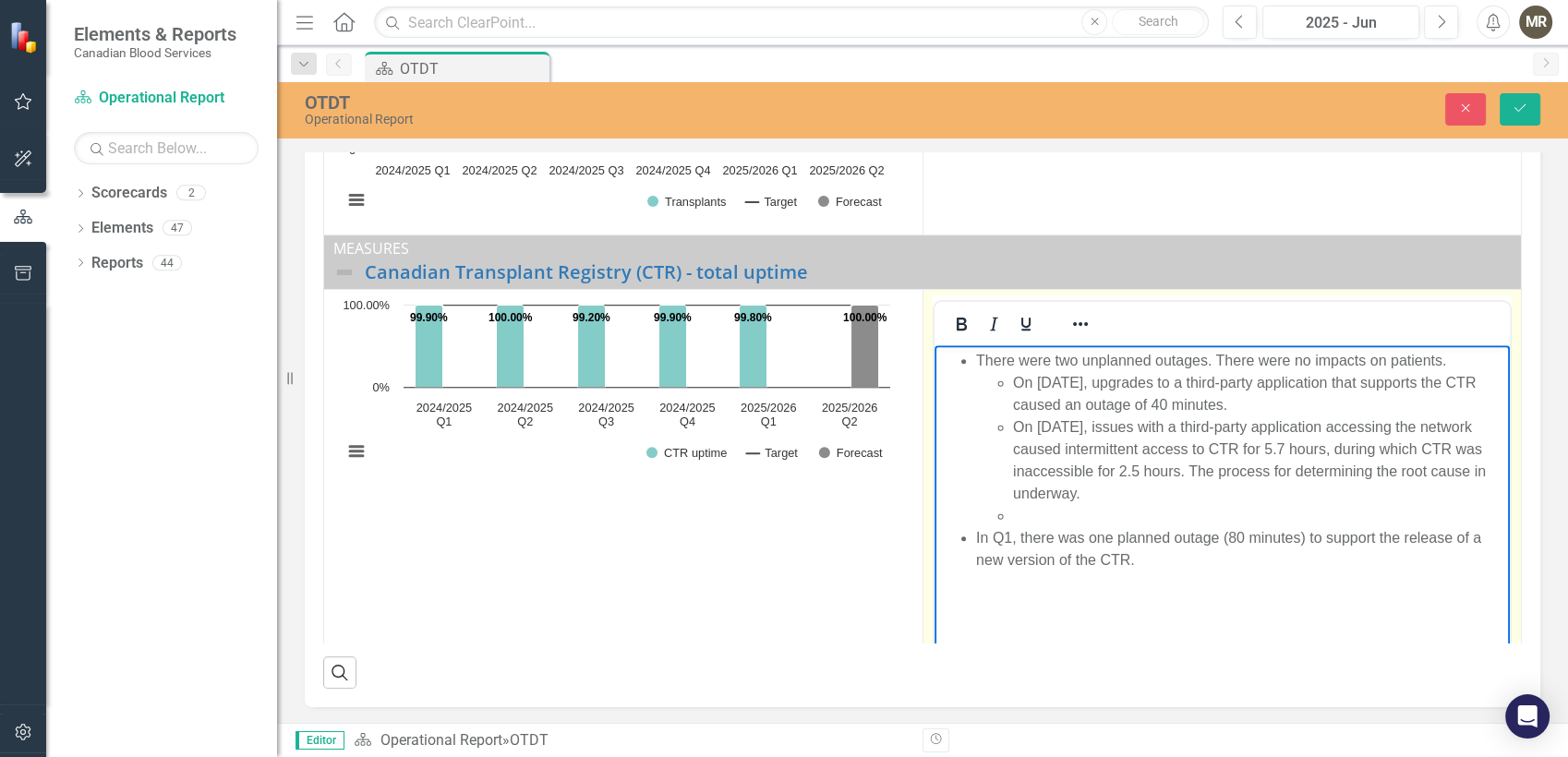 type 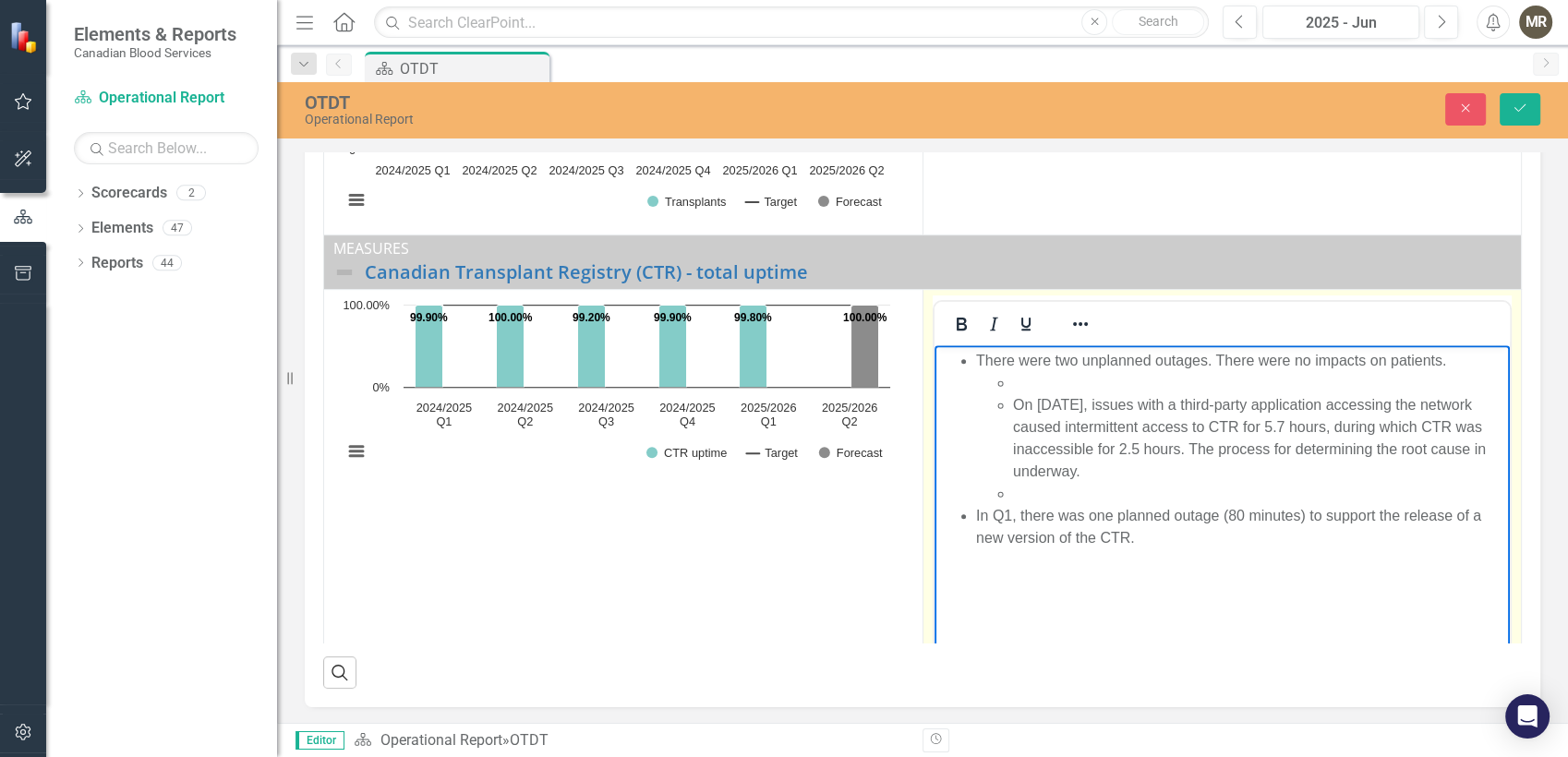 click at bounding box center [1259, 494] 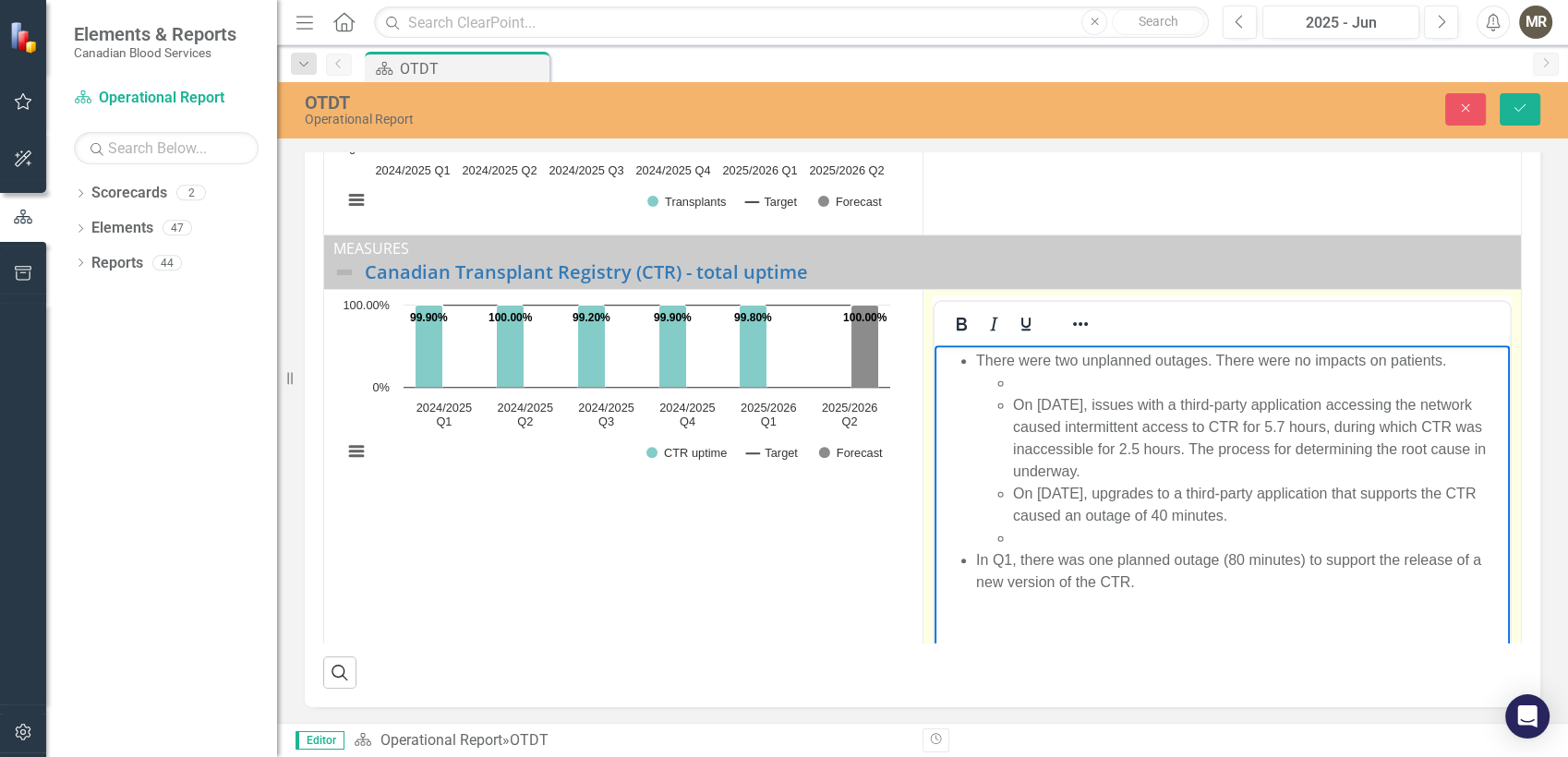 click at bounding box center (1259, 383) 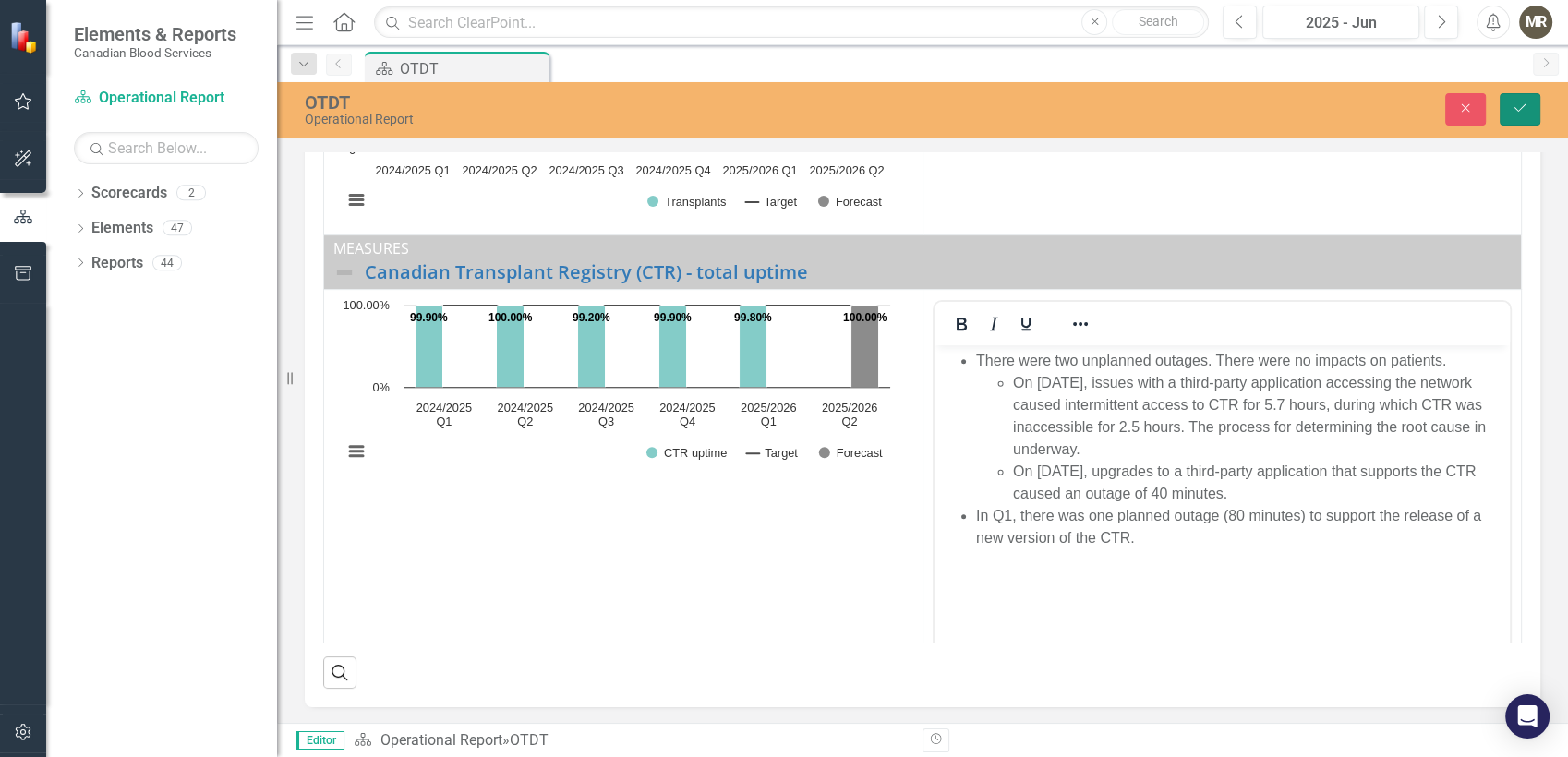 click on "Save" at bounding box center (1520, 109) 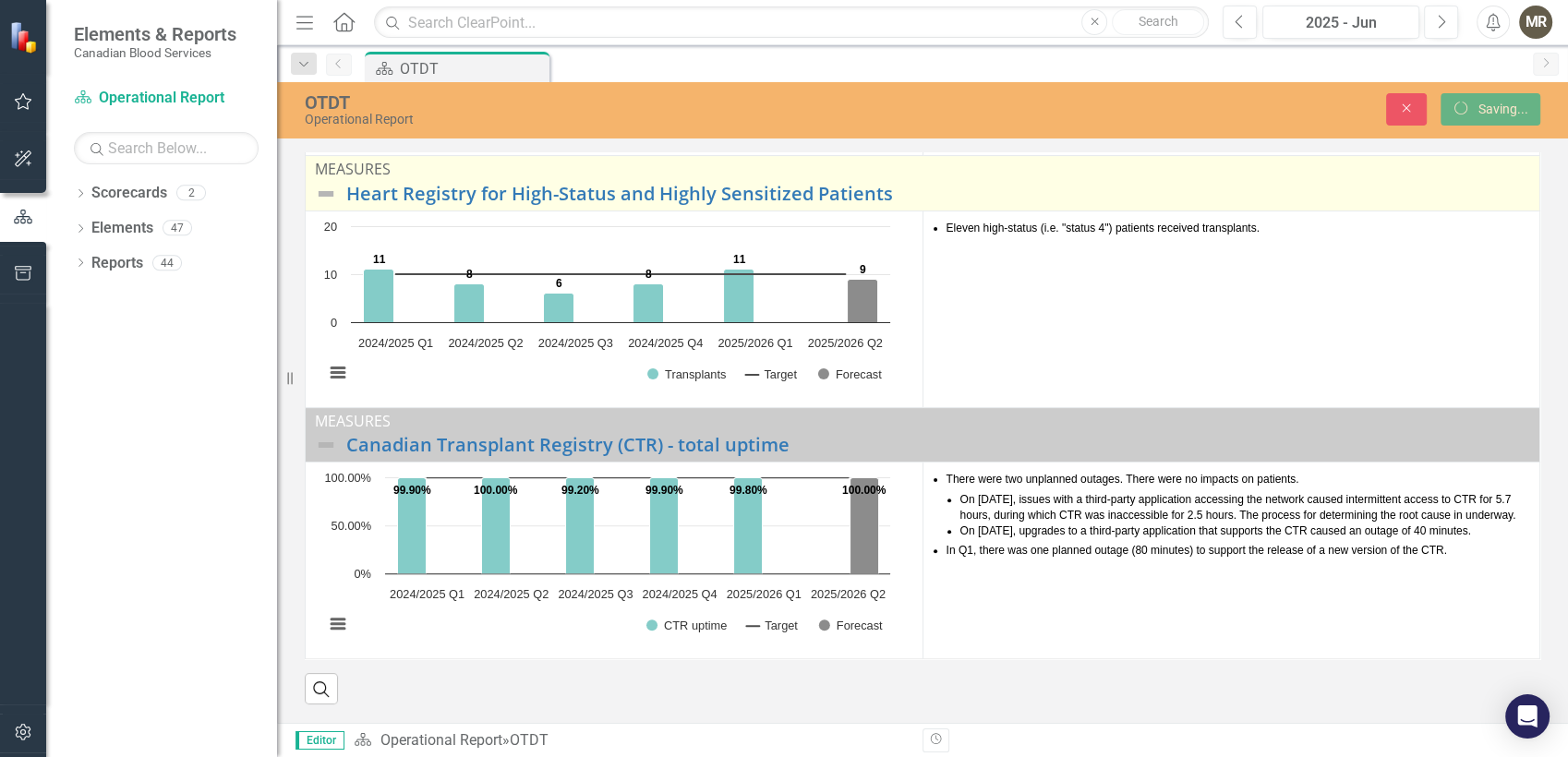 scroll, scrollTop: 0, scrollLeft: 0, axis: both 